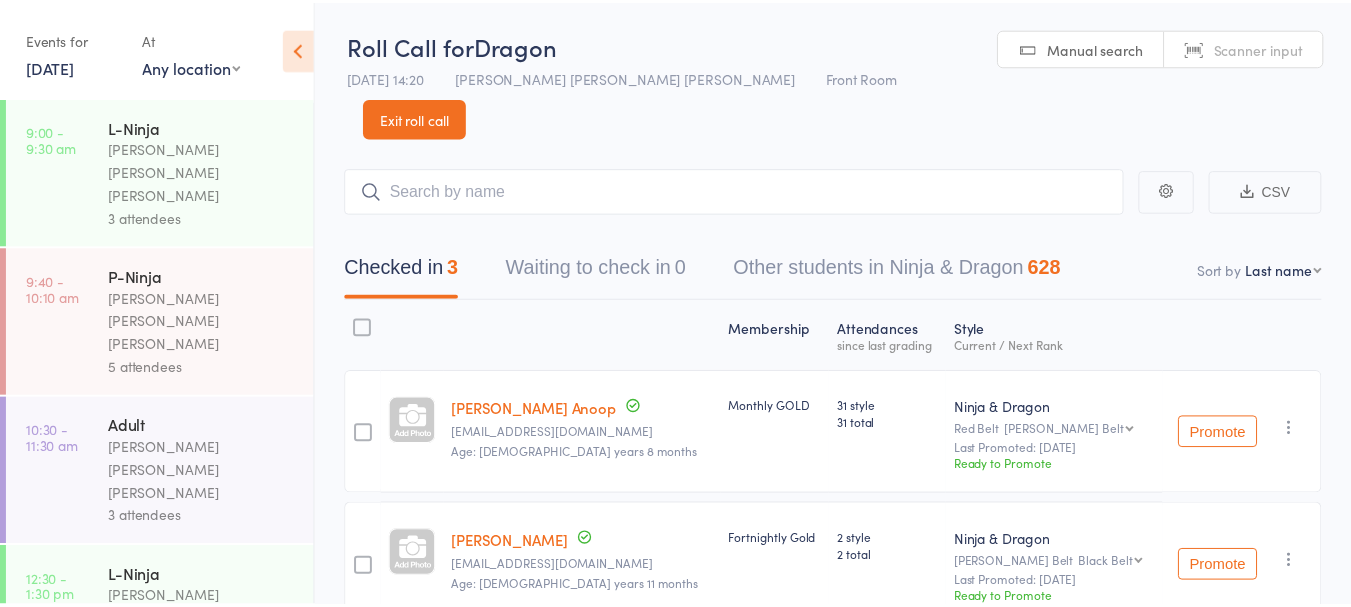 scroll, scrollTop: 0, scrollLeft: 0, axis: both 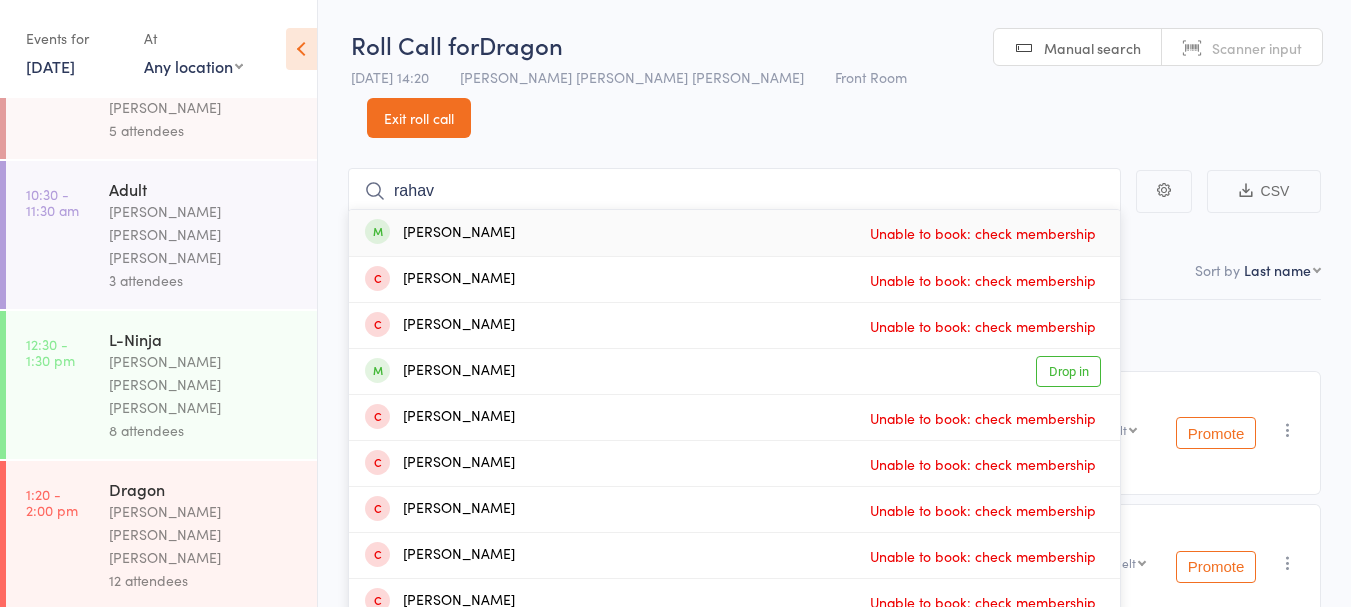 click on "Checked in  3 Waiting to check in  0 Other students in Ninja & Dragon  628" at bounding box center (834, 272) 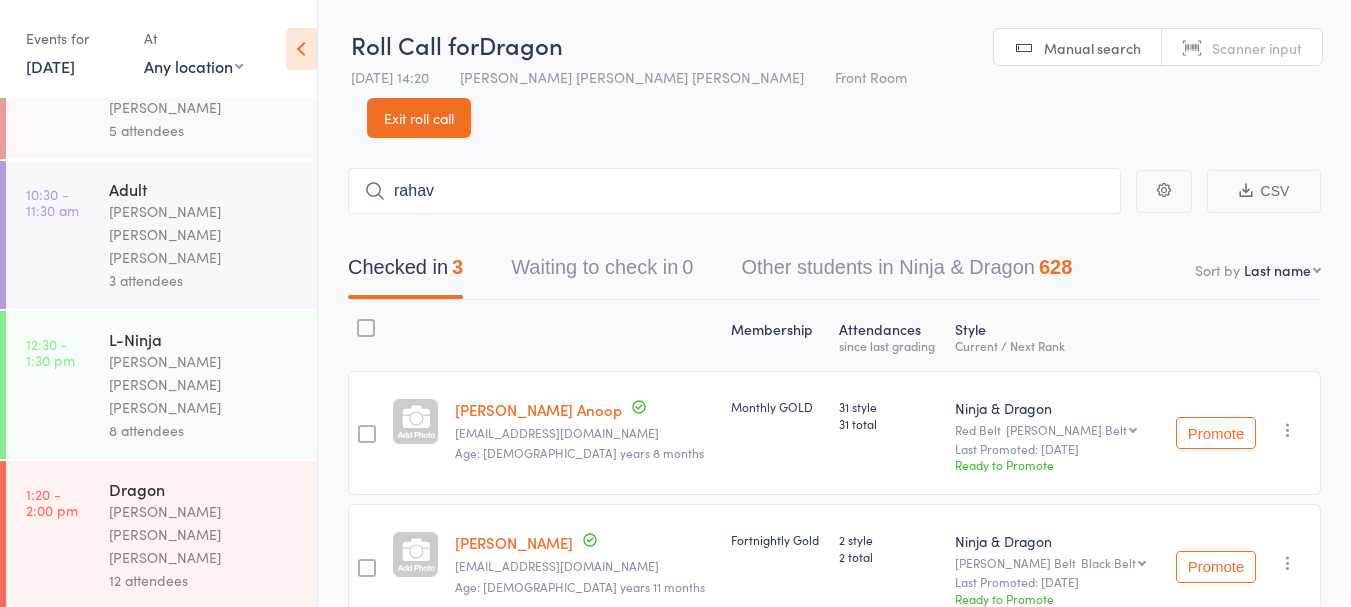 scroll, scrollTop: 323, scrollLeft: 0, axis: vertical 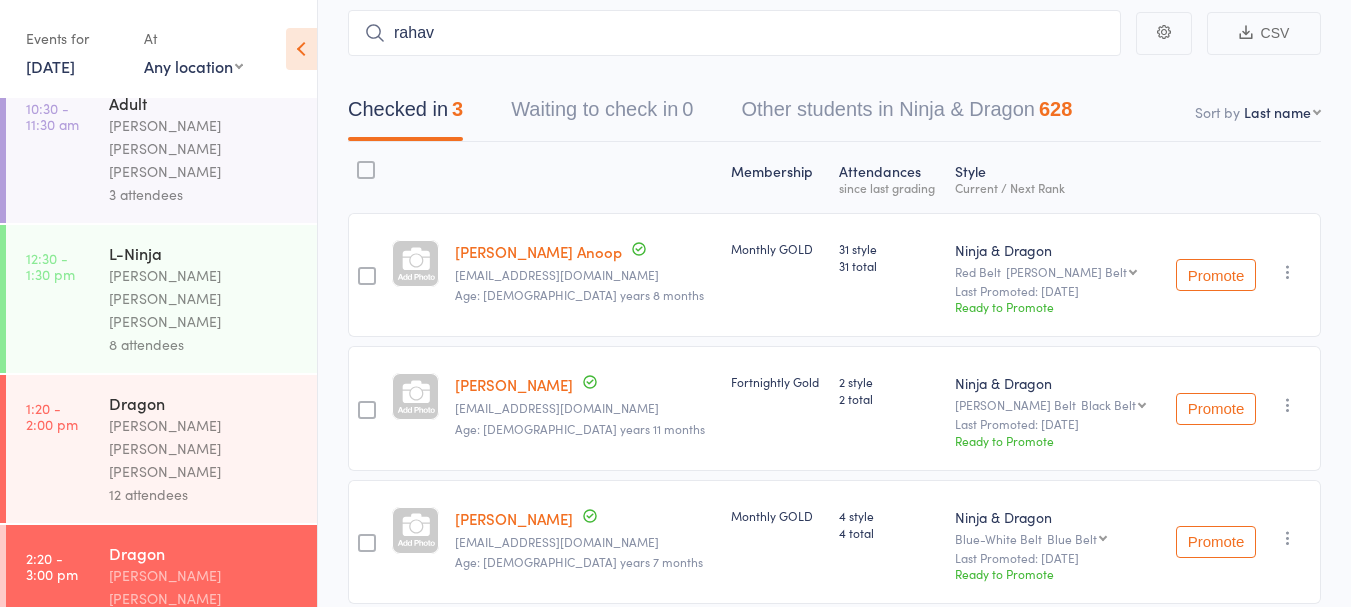 click on "Age: [DEMOGRAPHIC_DATA] years 11 months" at bounding box center [580, 428] 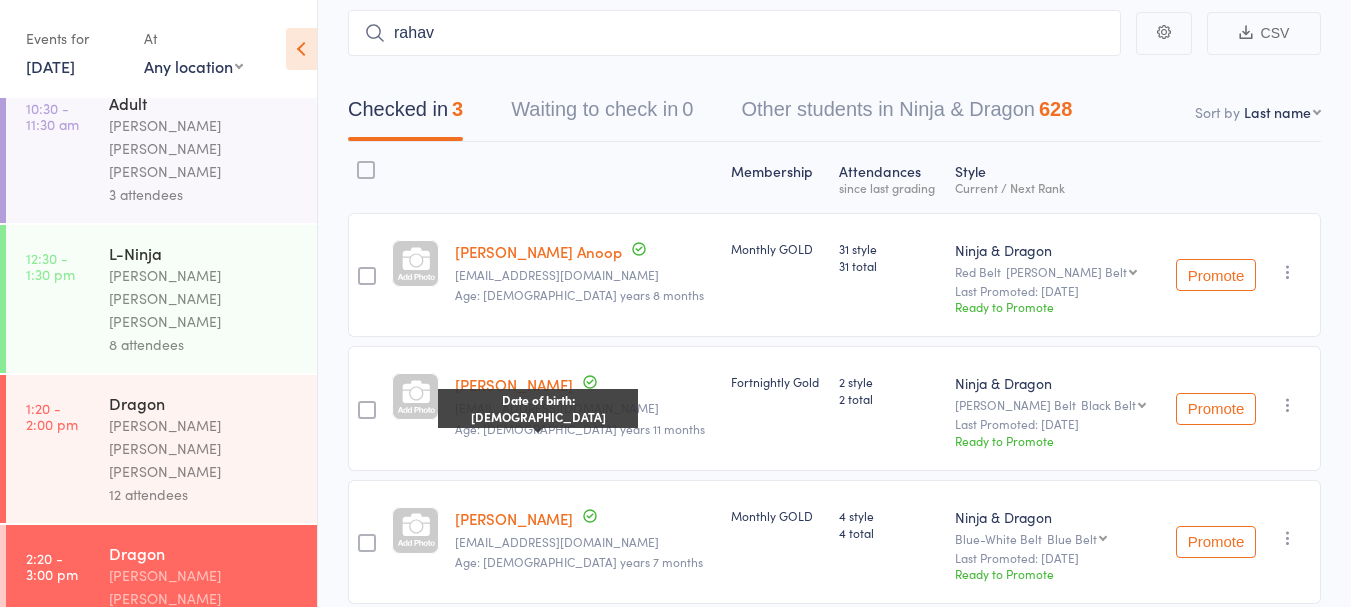click at bounding box center [585, 177] 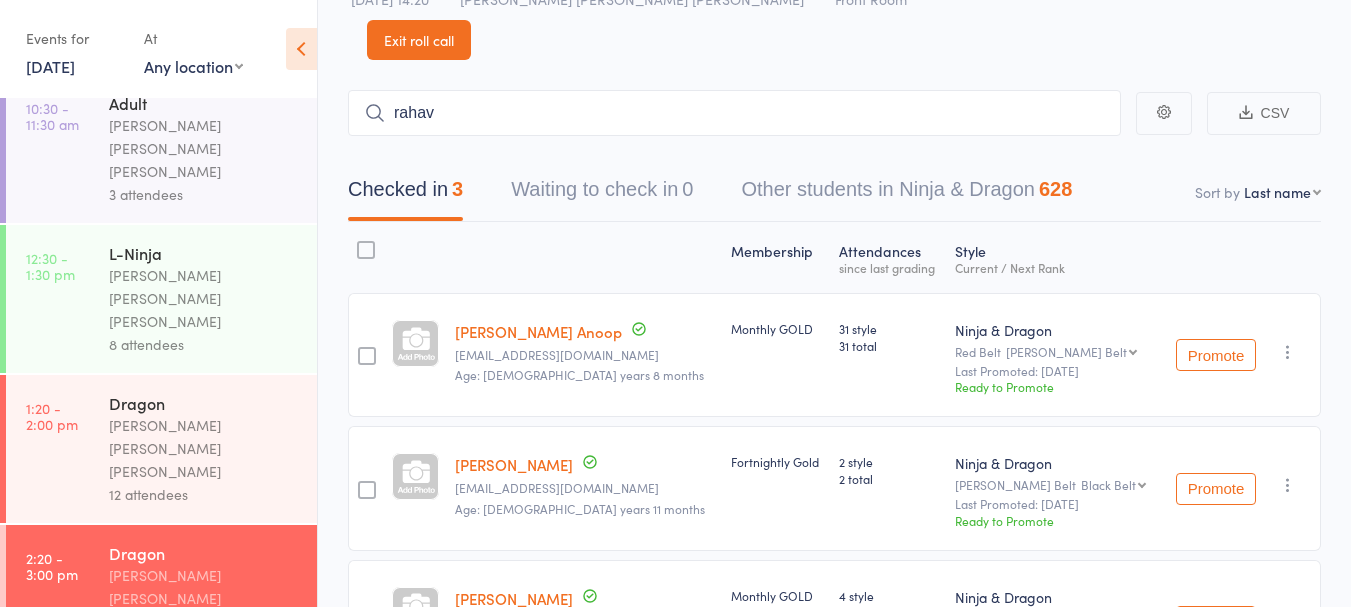 scroll, scrollTop: 0, scrollLeft: 0, axis: both 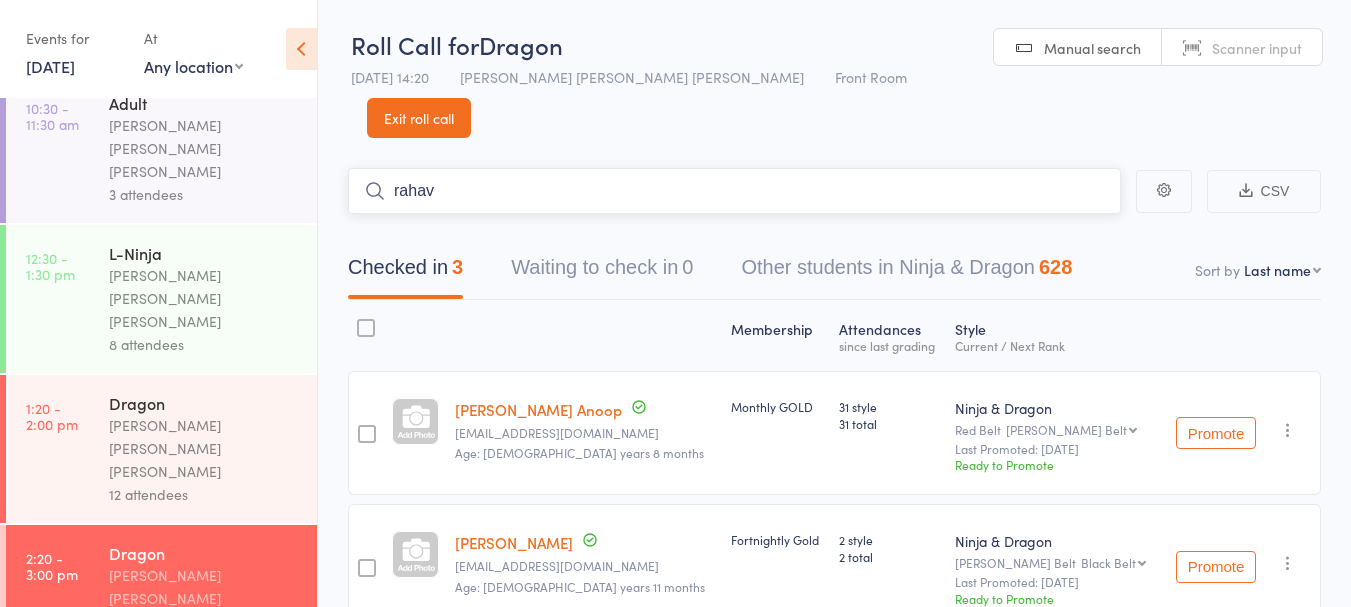 click on "rahav" at bounding box center (734, 191) 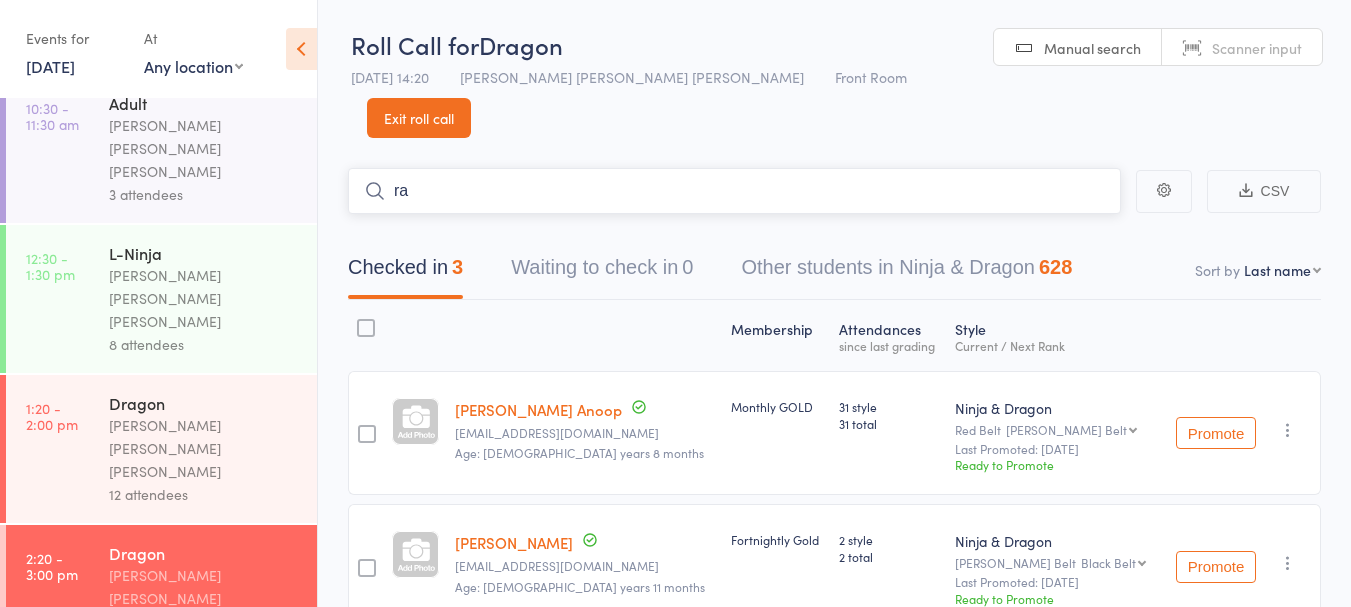 type on "r" 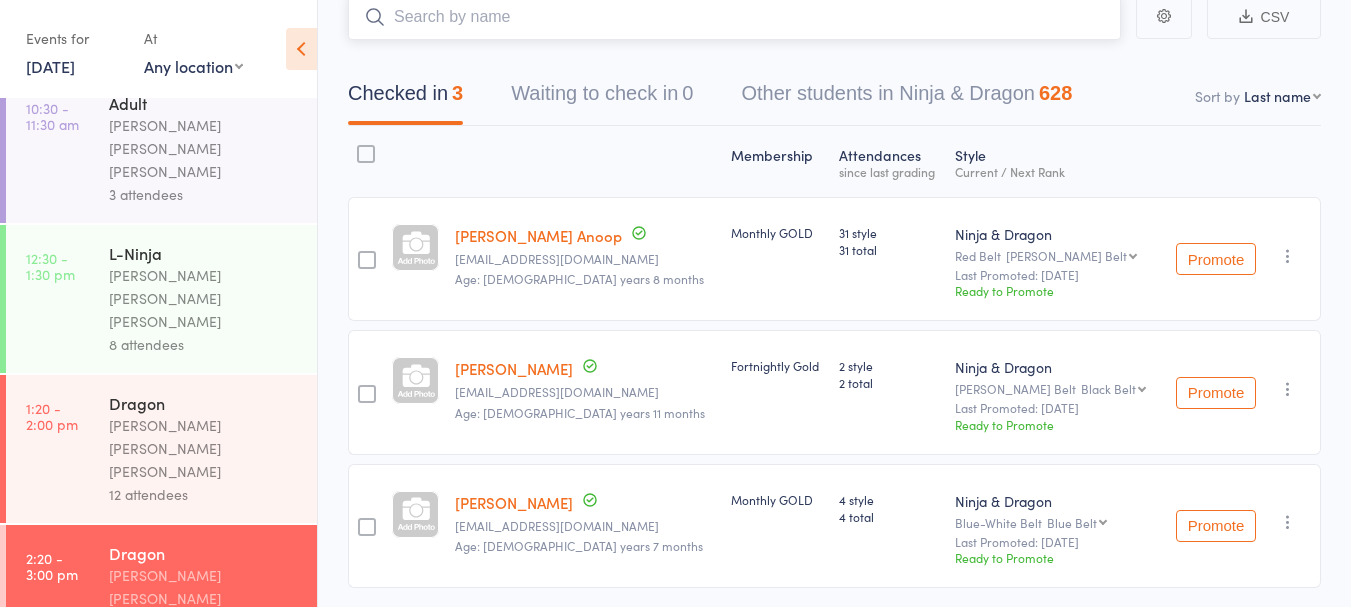 scroll, scrollTop: 0, scrollLeft: 0, axis: both 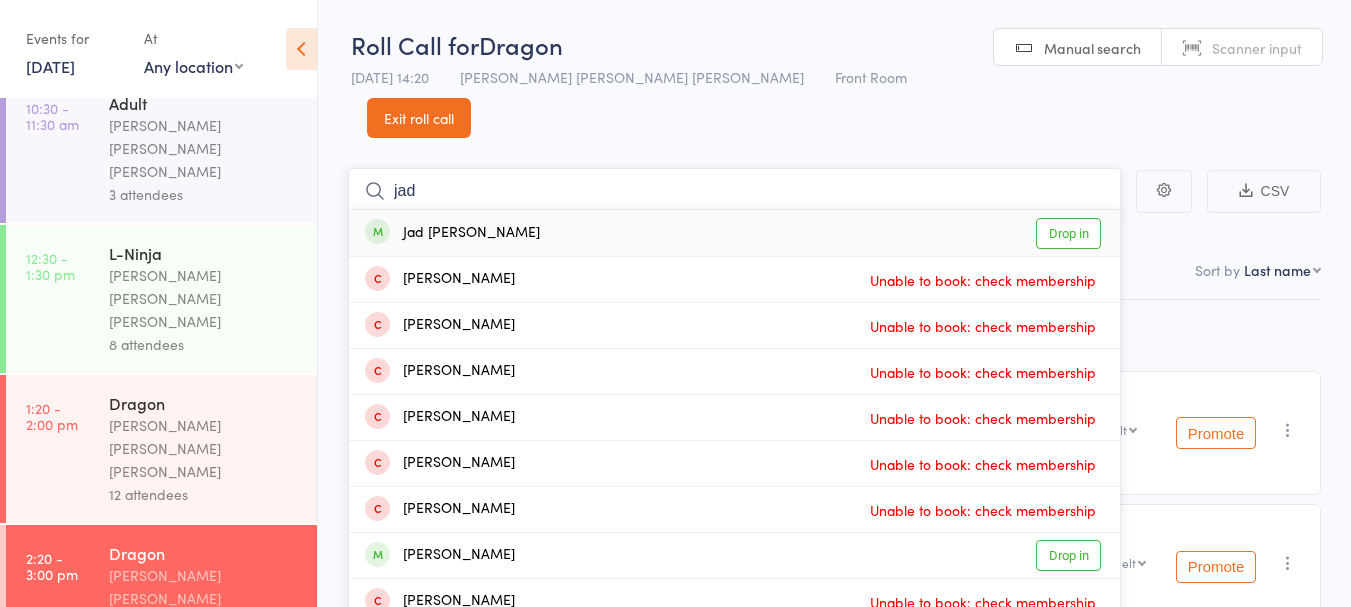type on "jad" 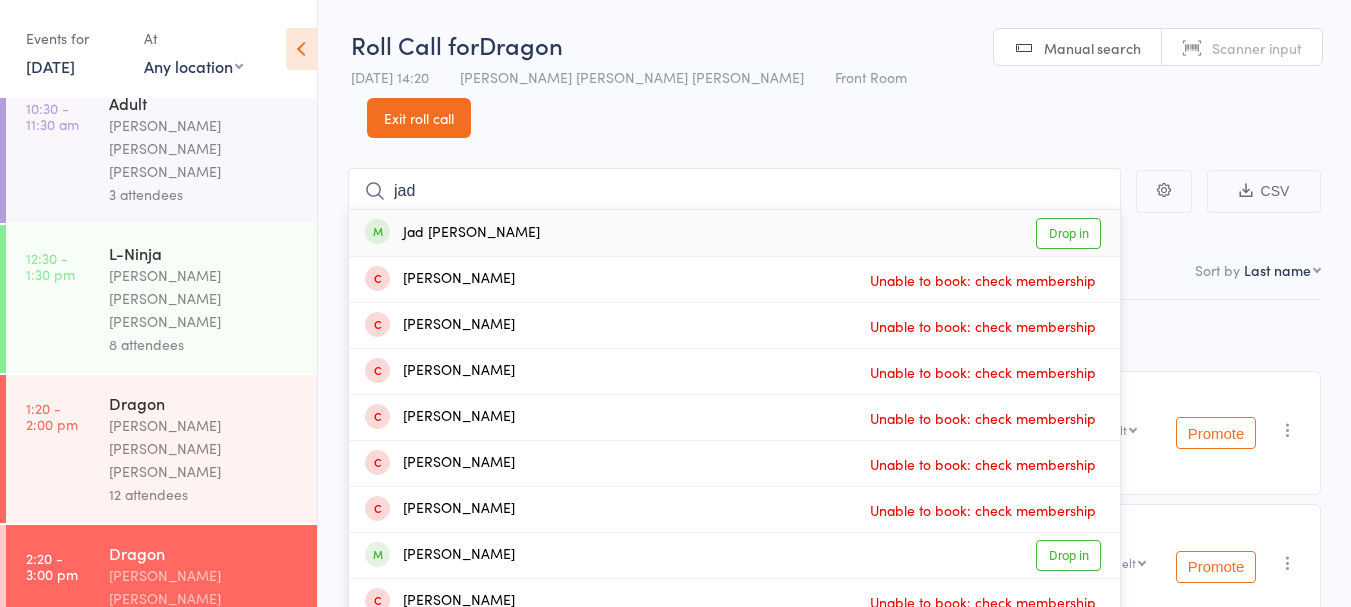 click on "Drop in" at bounding box center [1068, 233] 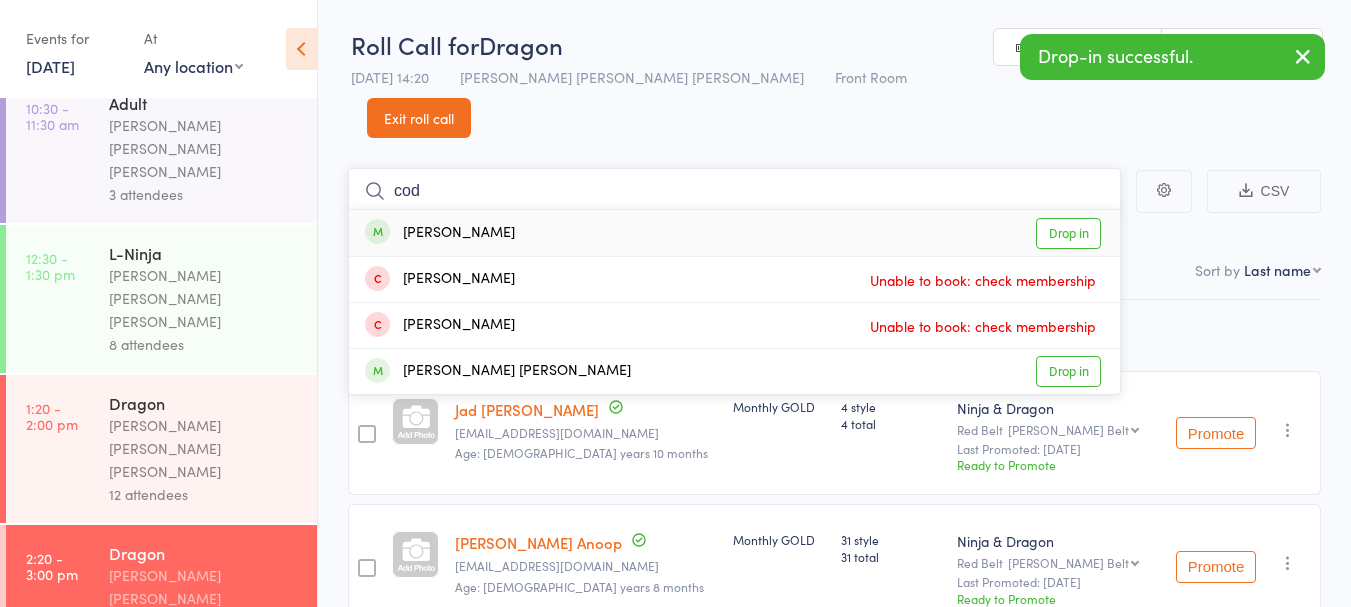 type on "cod" 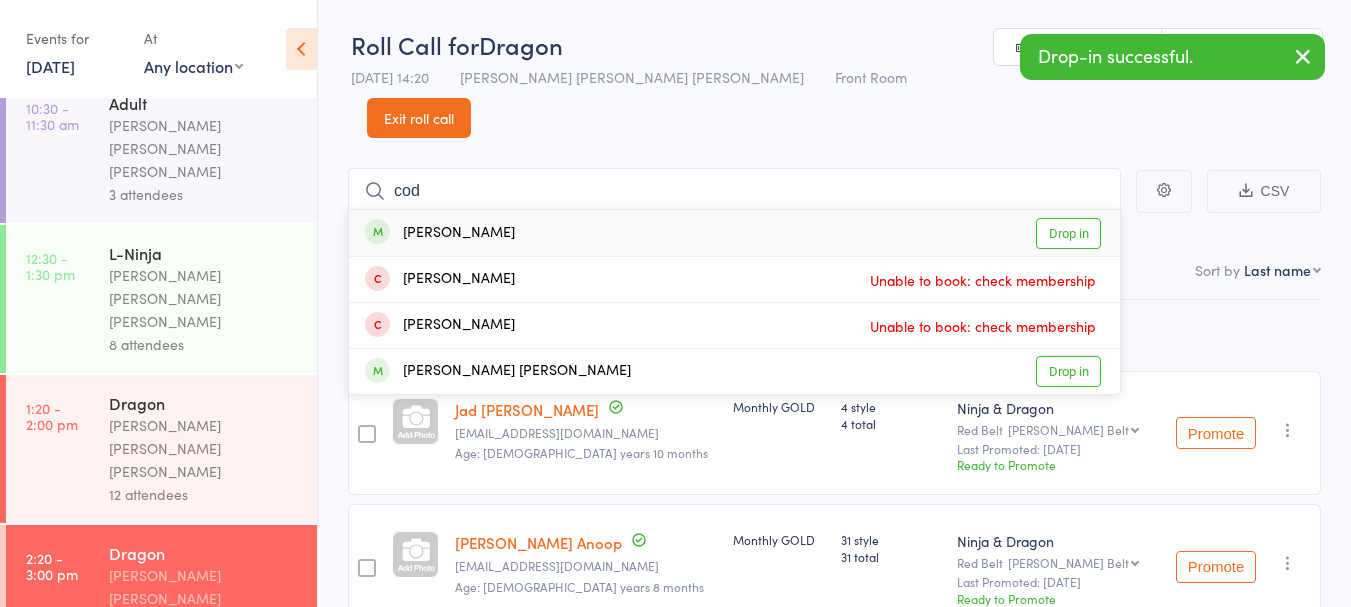 click on "Drop in" at bounding box center (1068, 233) 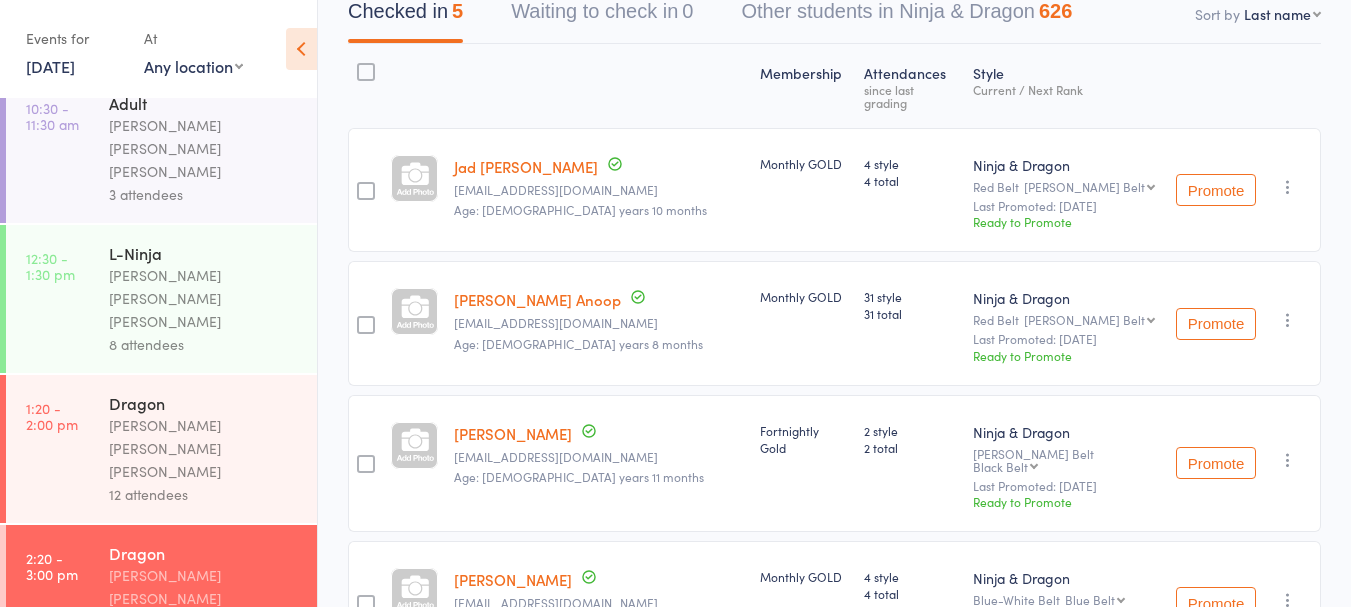 scroll, scrollTop: 0, scrollLeft: 0, axis: both 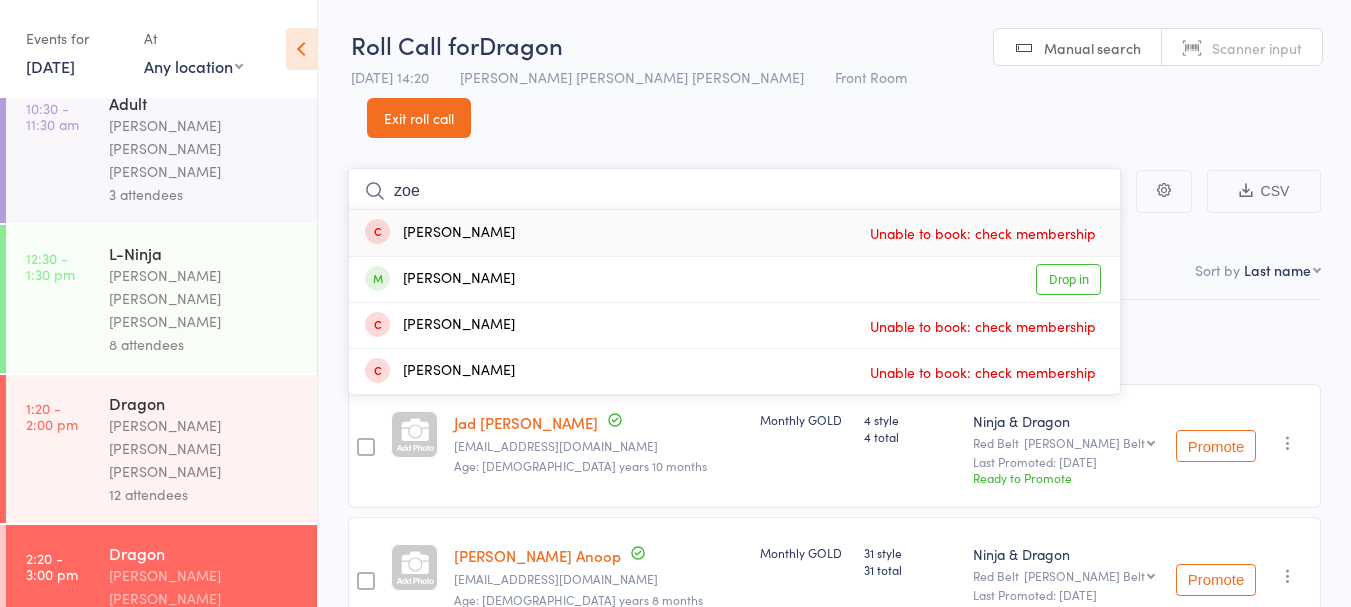 type on "zoe" 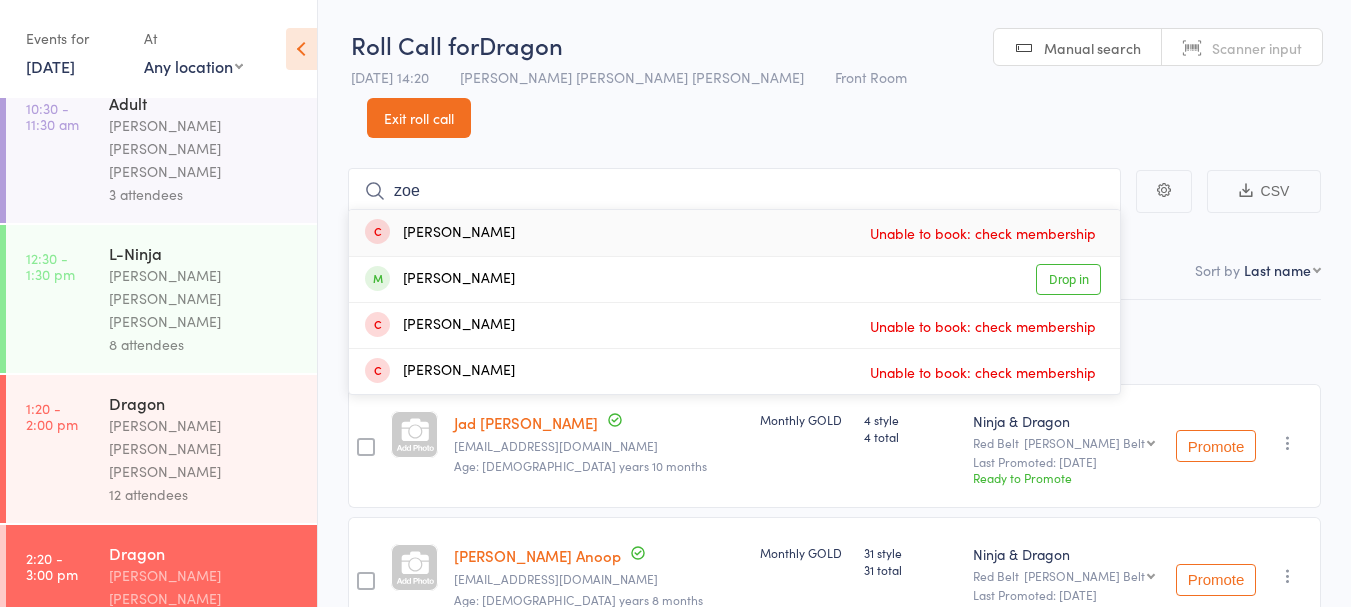 click on "[PERSON_NAME] Drop in" at bounding box center [734, 279] 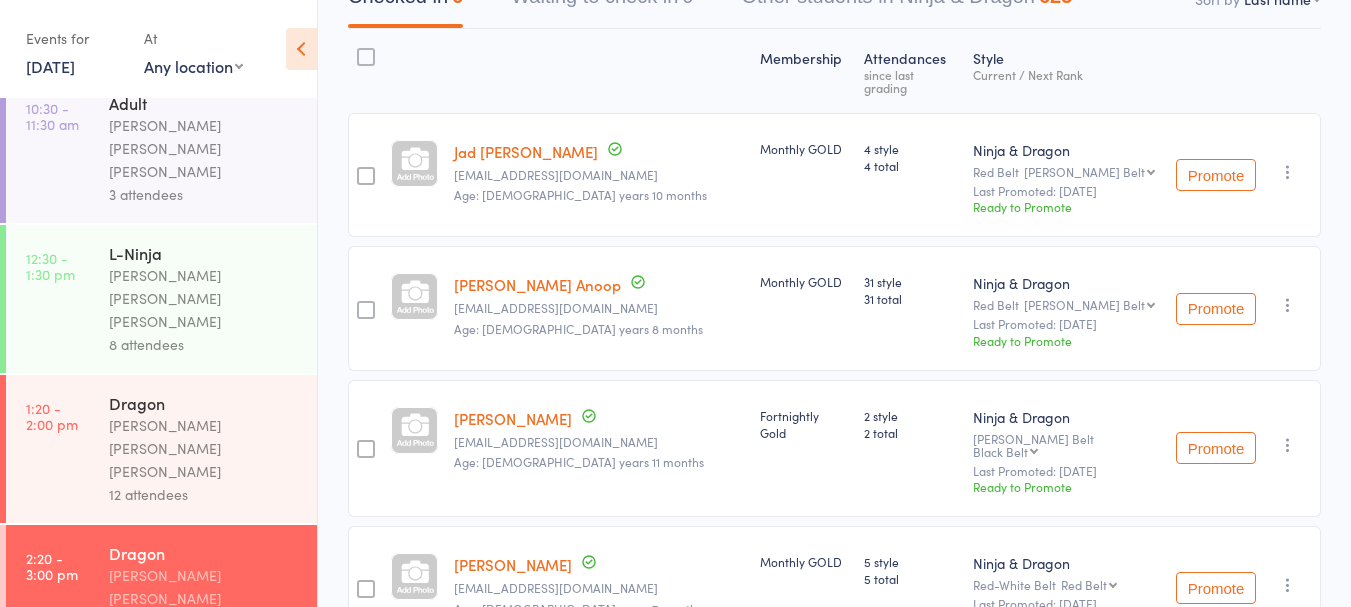 scroll, scrollTop: 0, scrollLeft: 0, axis: both 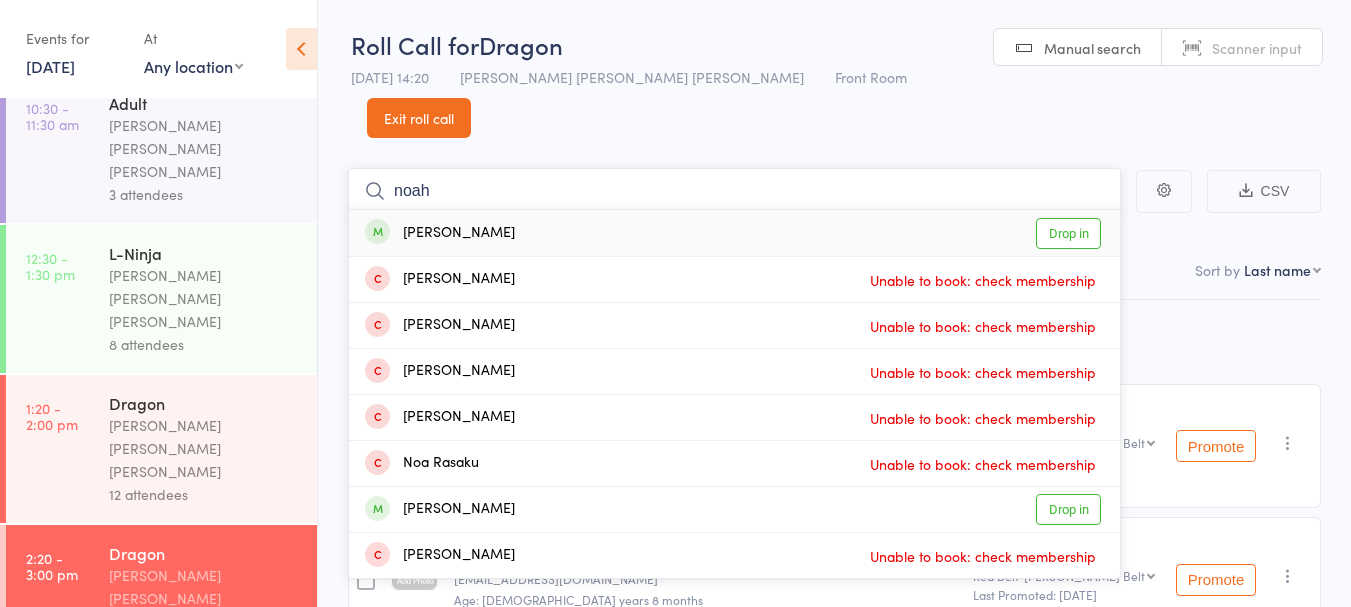 type on "noah" 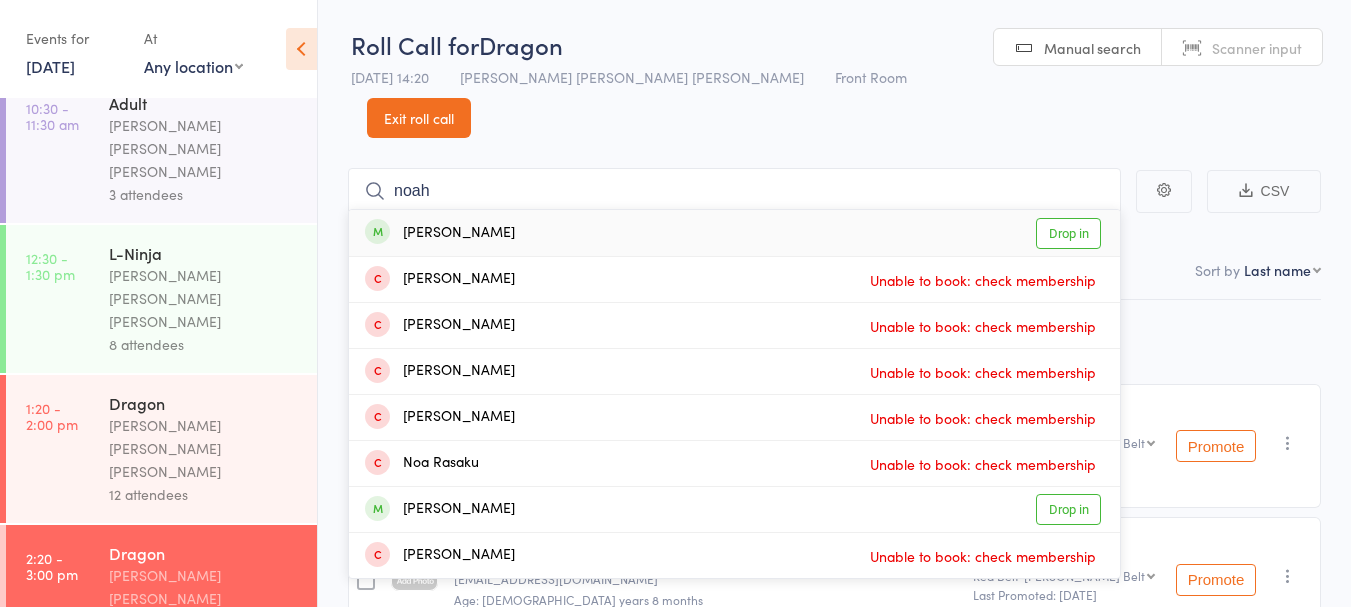 click on "[PERSON_NAME] Drop in" at bounding box center [734, 233] 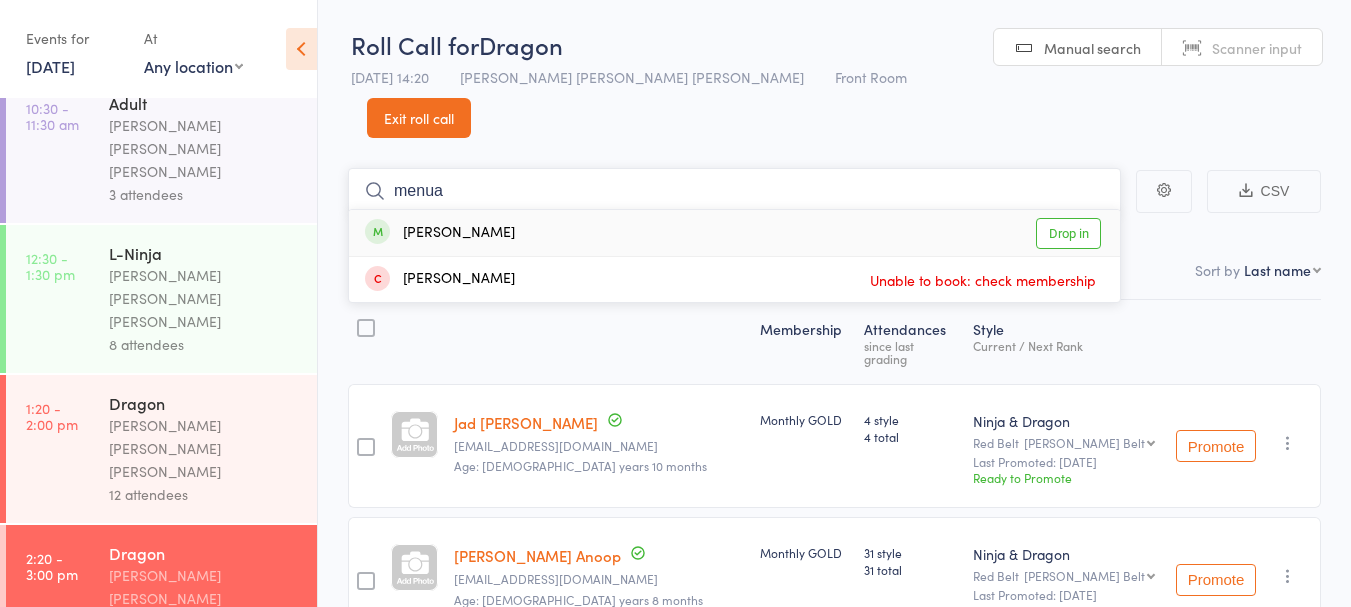 type on "menua" 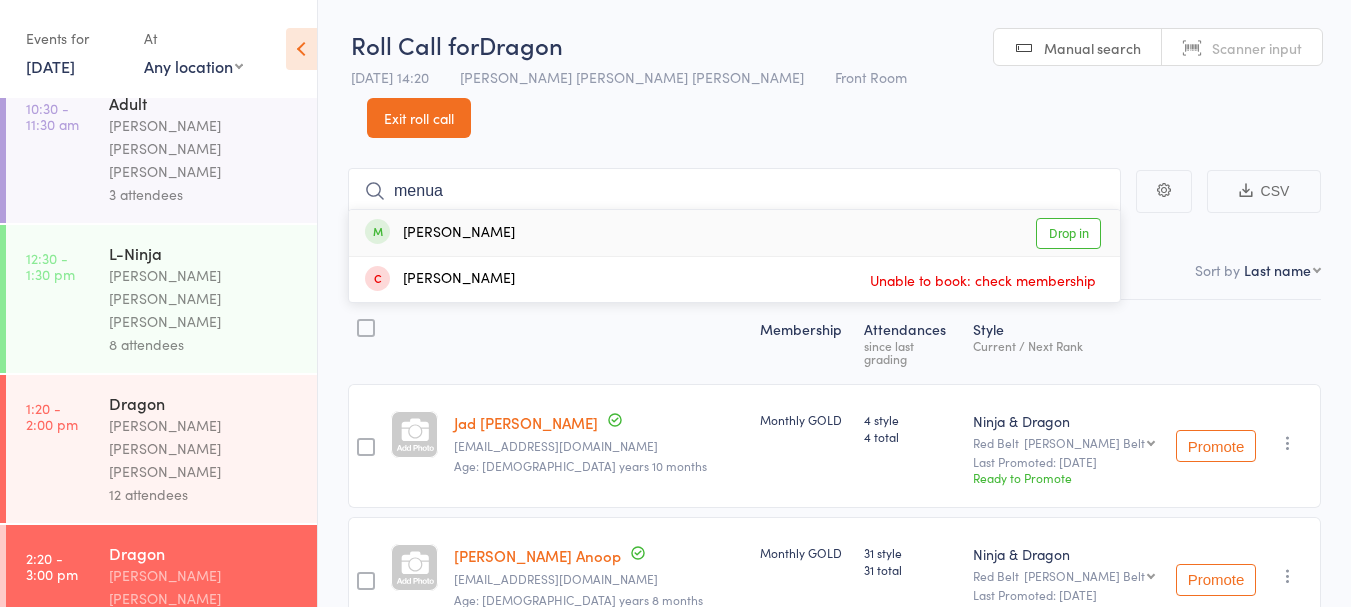 click on "[PERSON_NAME]" at bounding box center (440, 233) 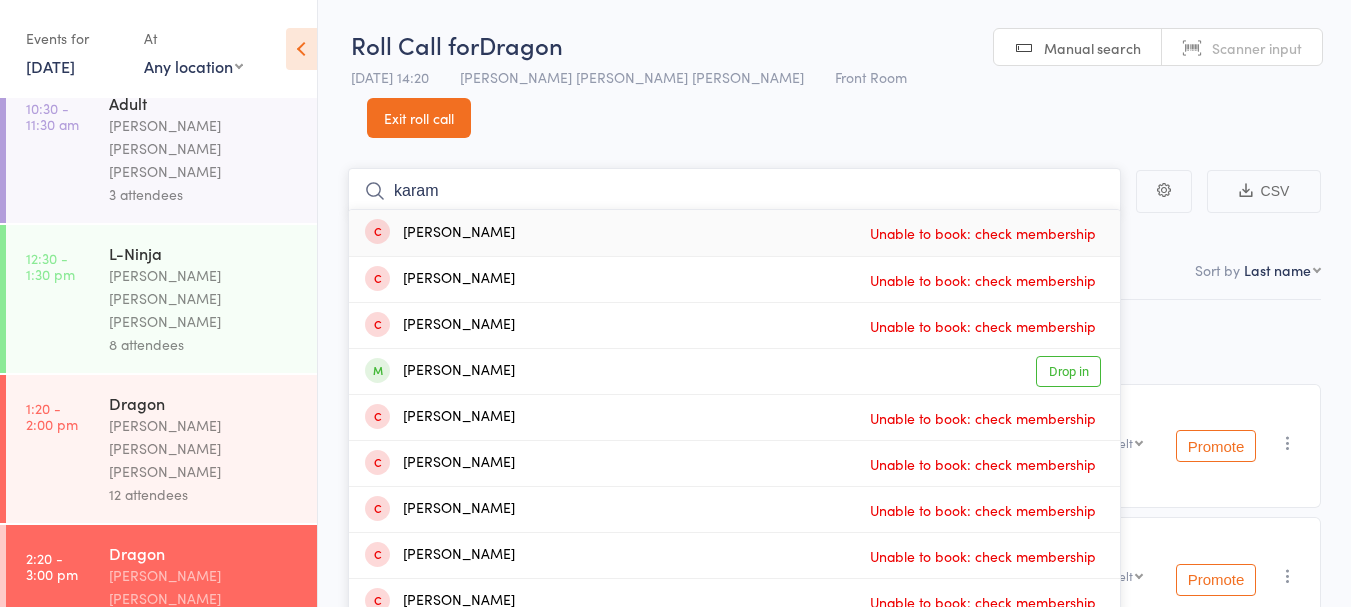 type on "karam" 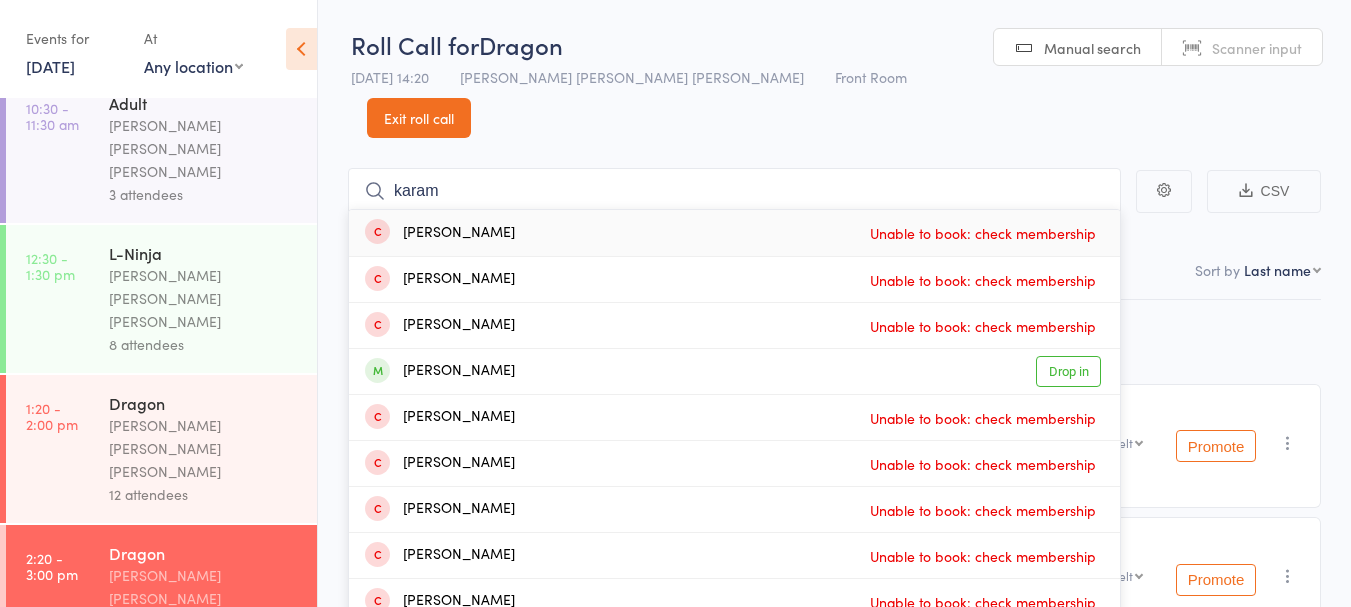 click on "[PERSON_NAME]" at bounding box center (440, 371) 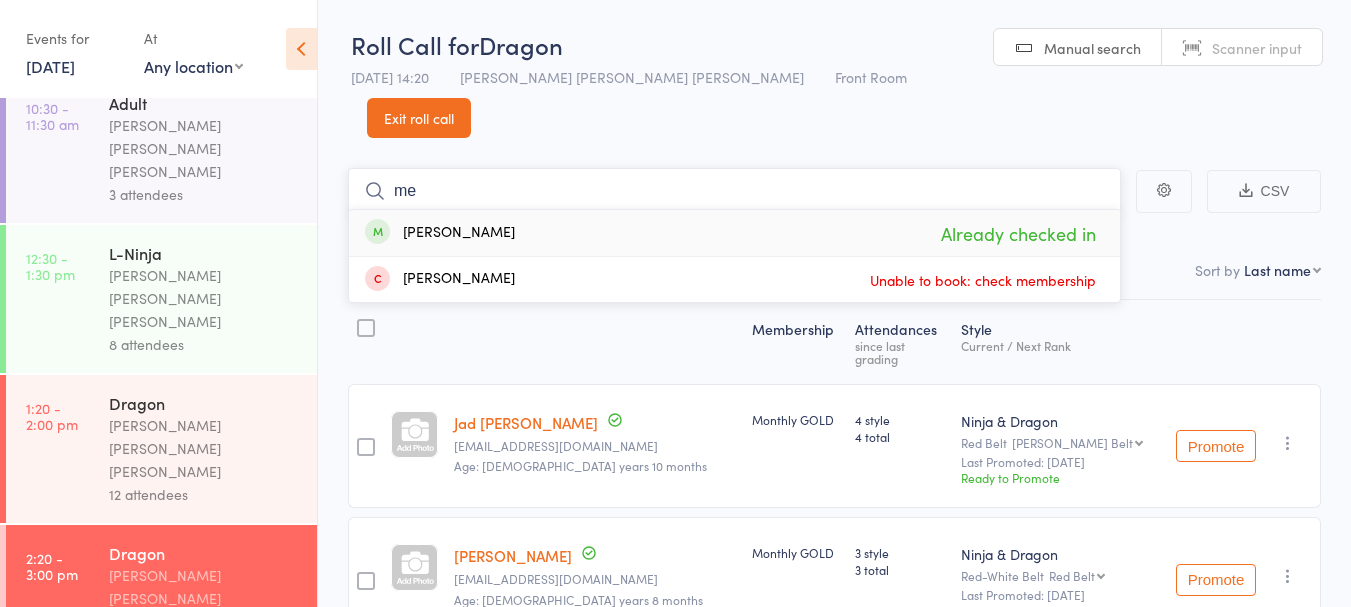 type on "m" 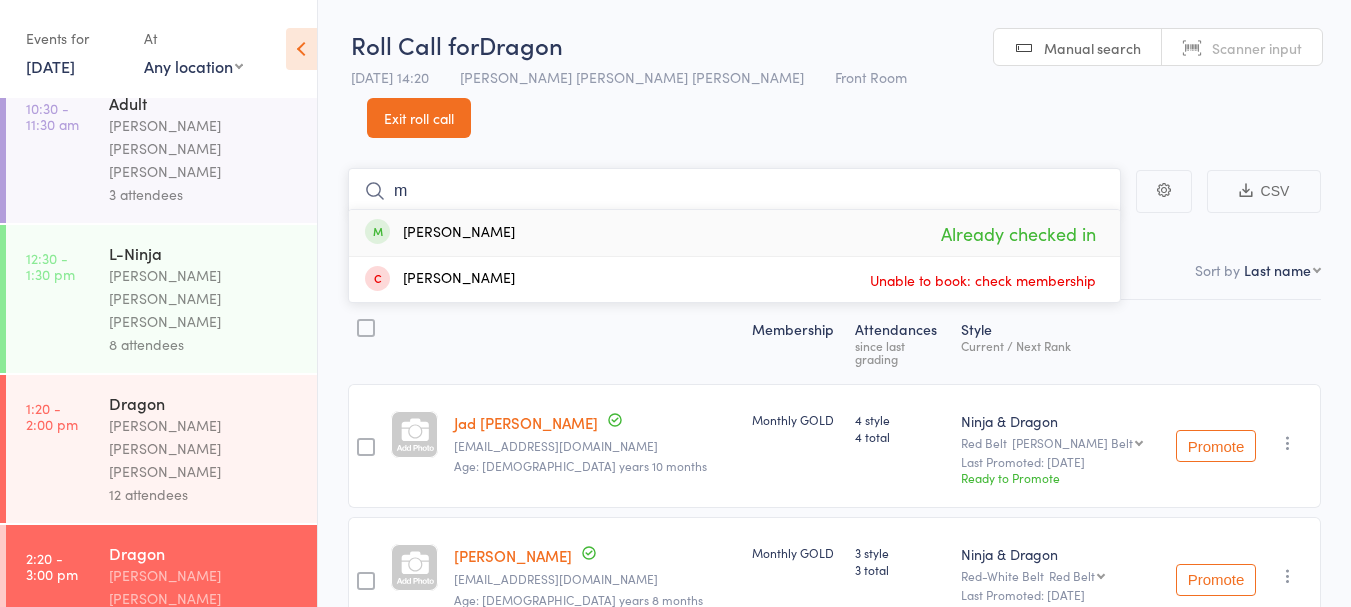 type 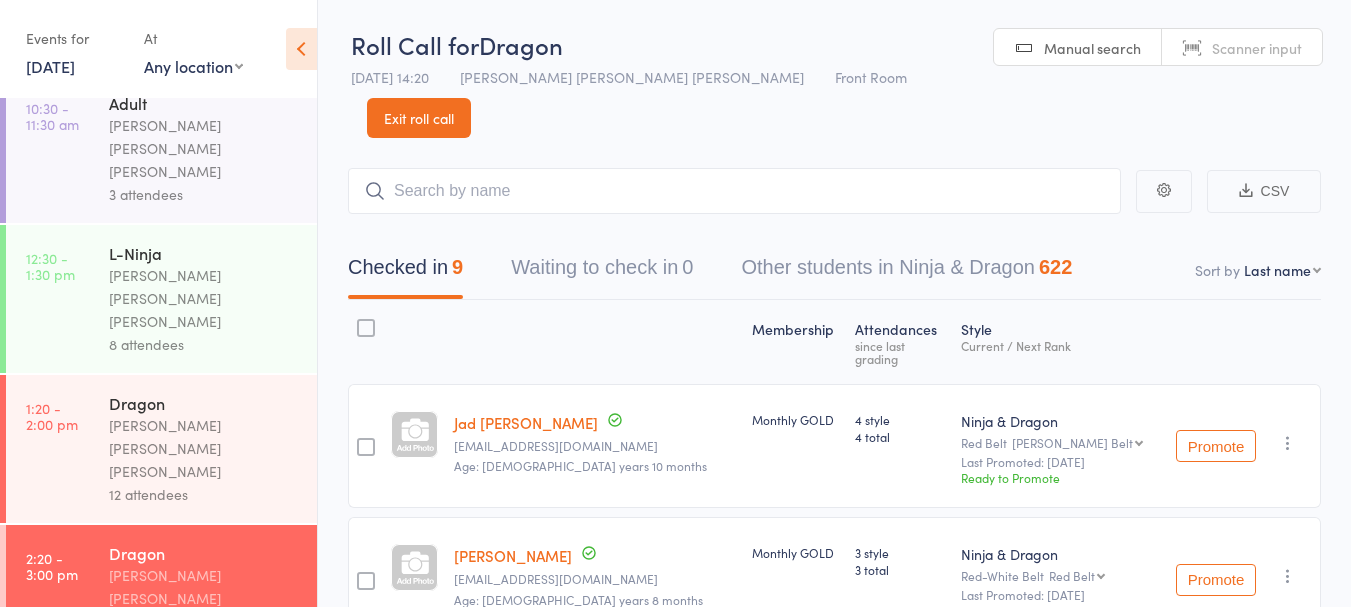 click on "[PERSON_NAME] [PERSON_NAME] [PERSON_NAME]" at bounding box center (204, 748) 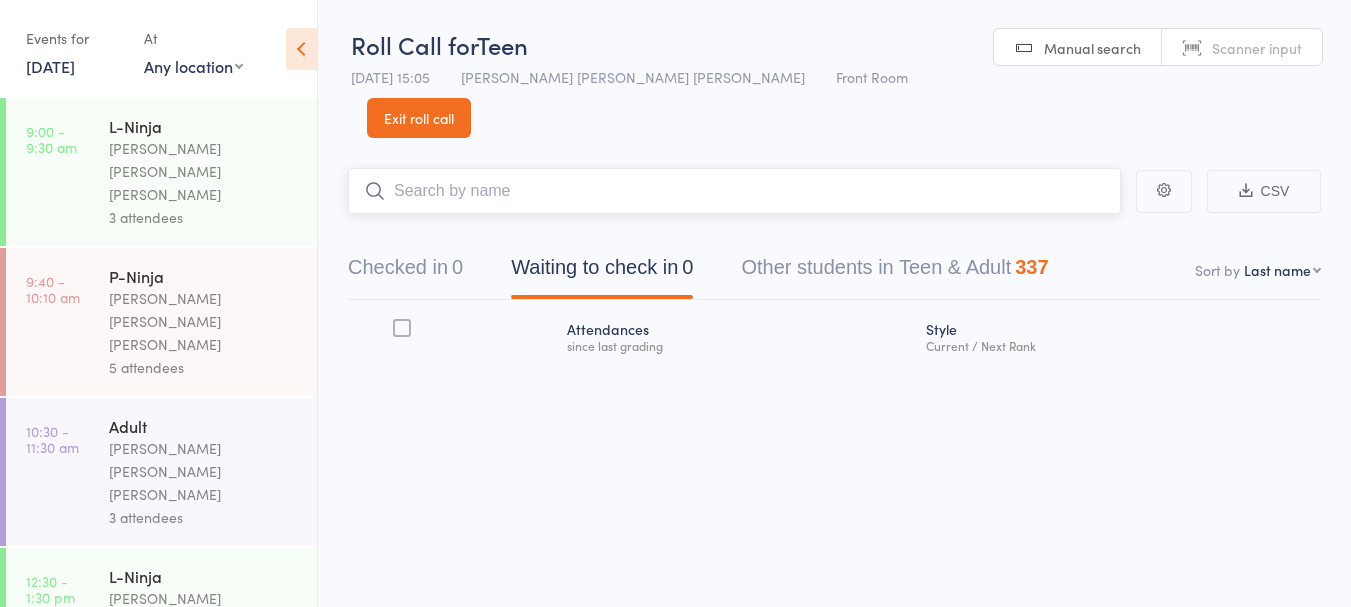 click on "Checked in  0" at bounding box center [405, 272] 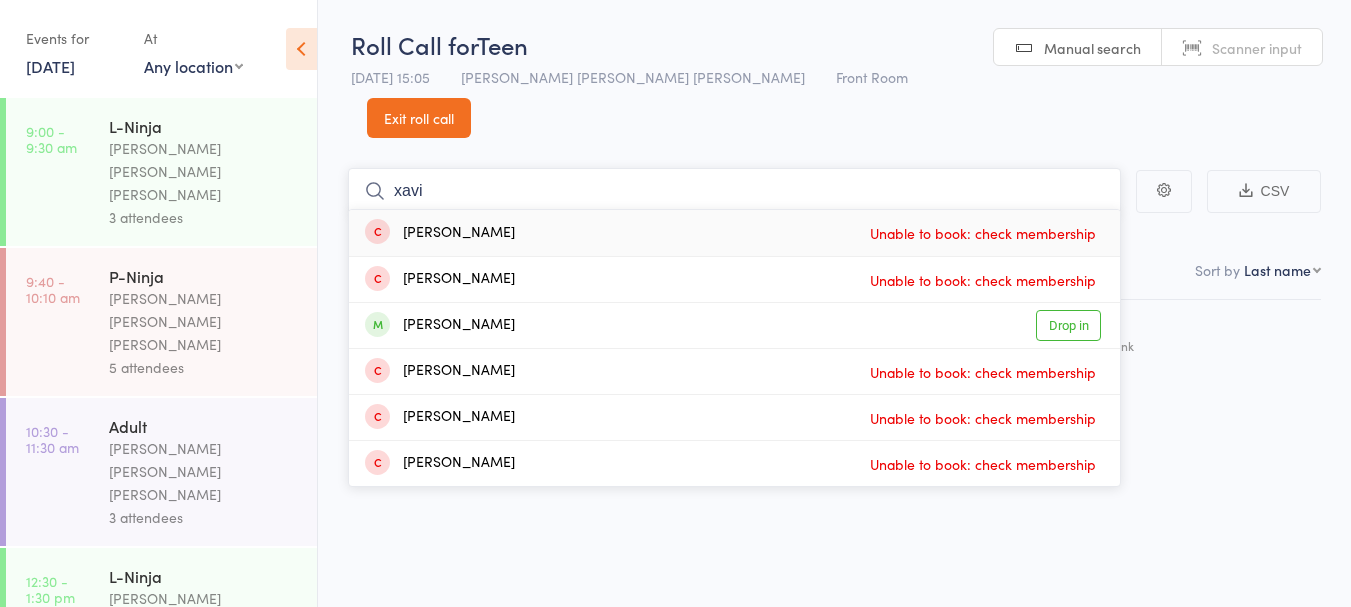 type on "xavi" 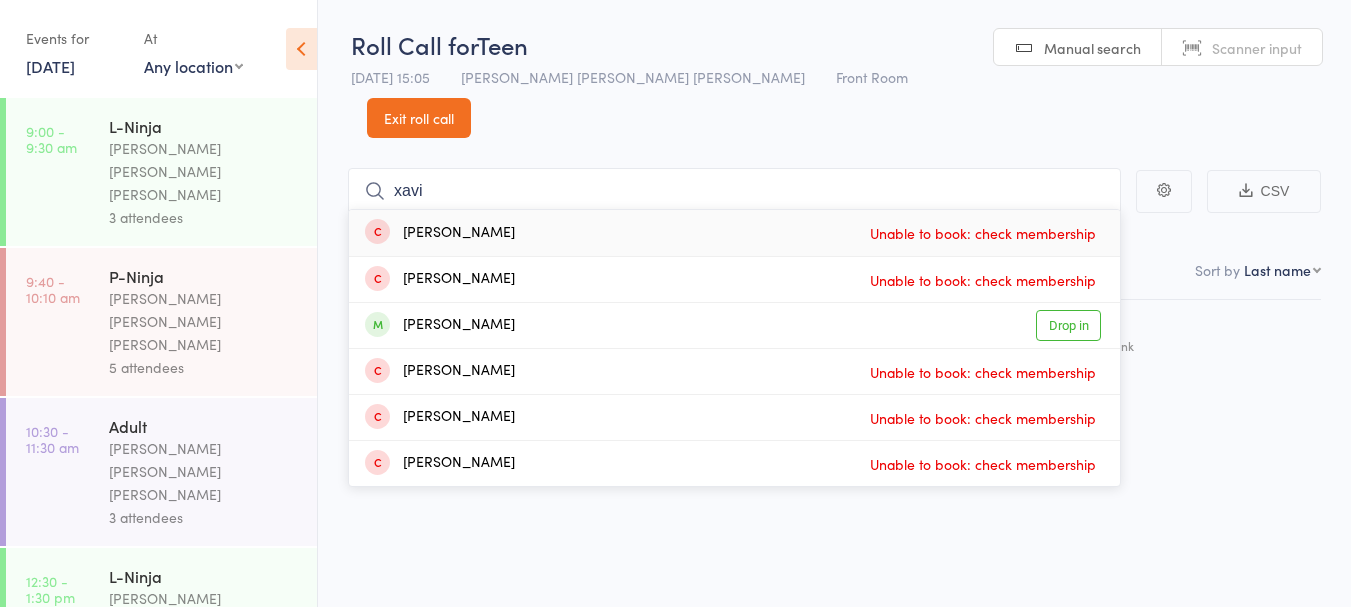 click on "Drop in" at bounding box center (1068, 325) 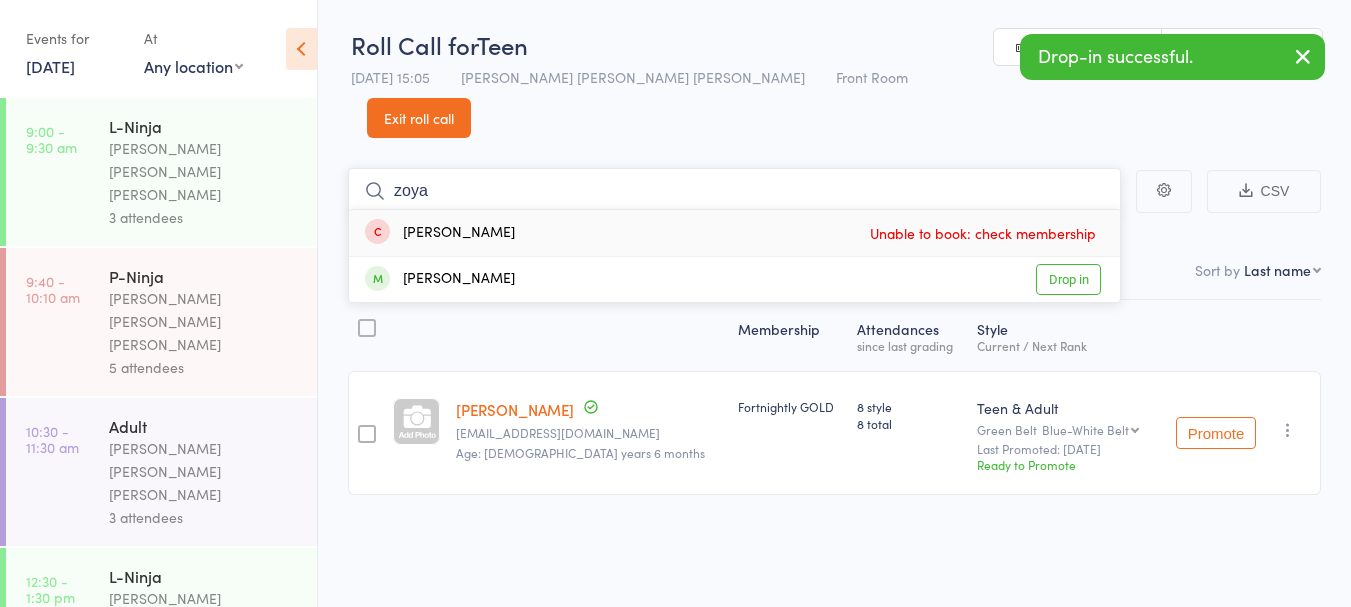 type on "zoya" 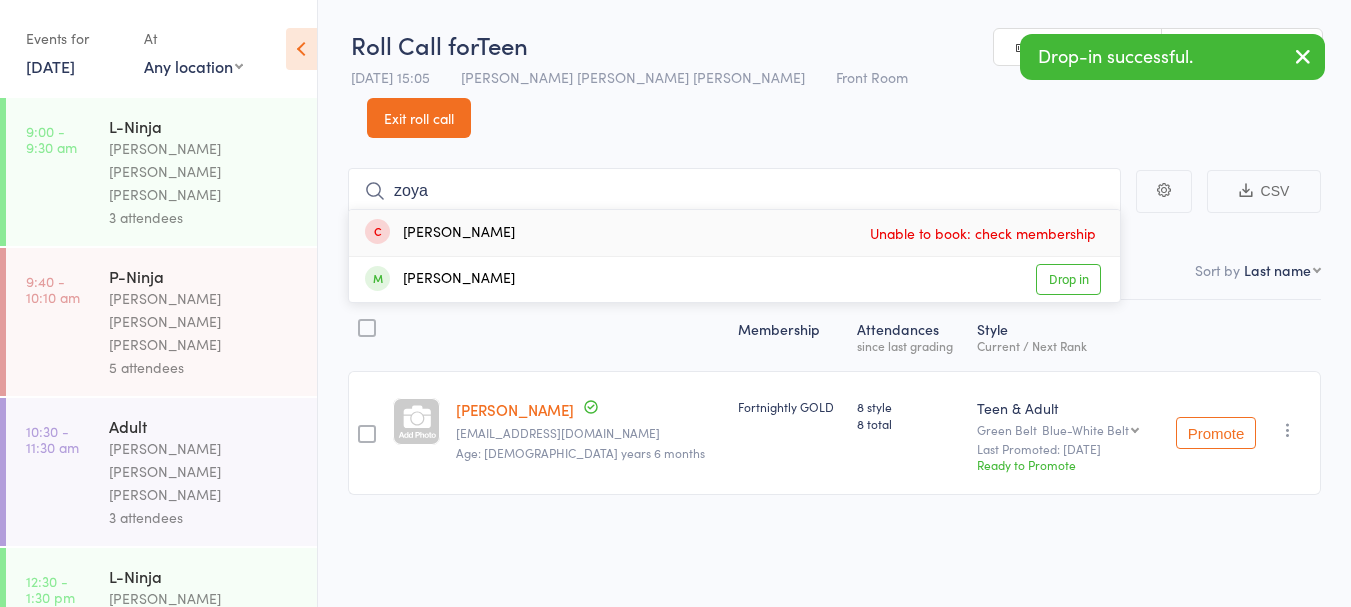 click on "Drop in" at bounding box center [1068, 279] 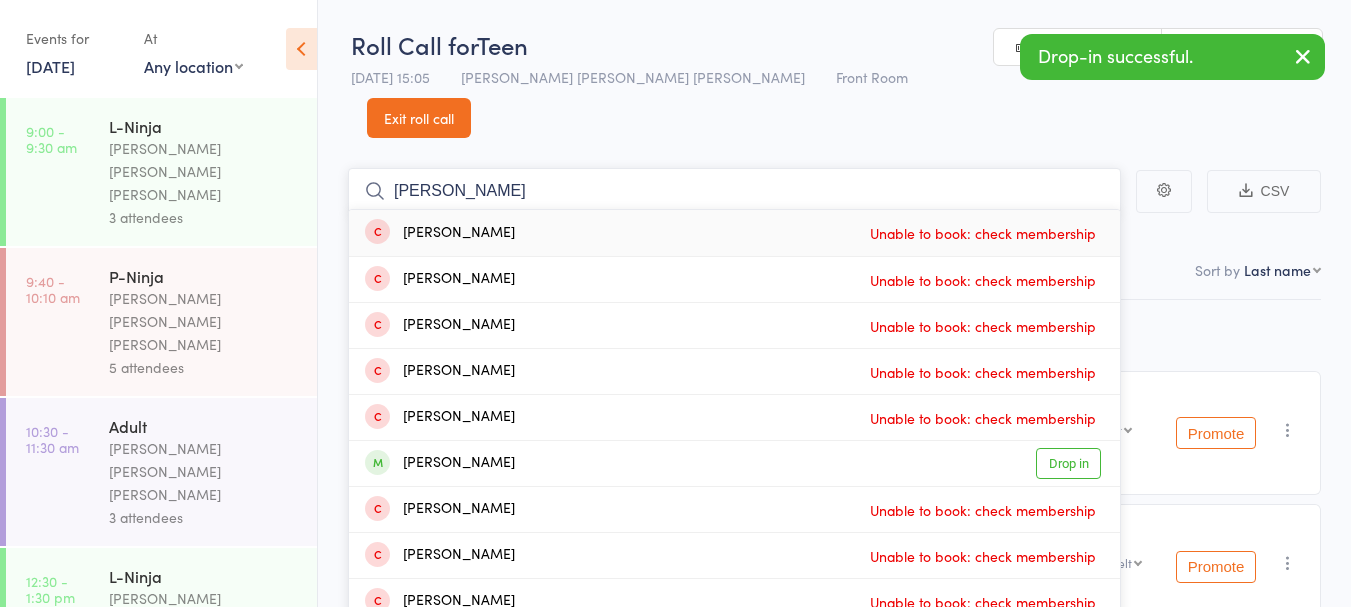 type on "[PERSON_NAME]" 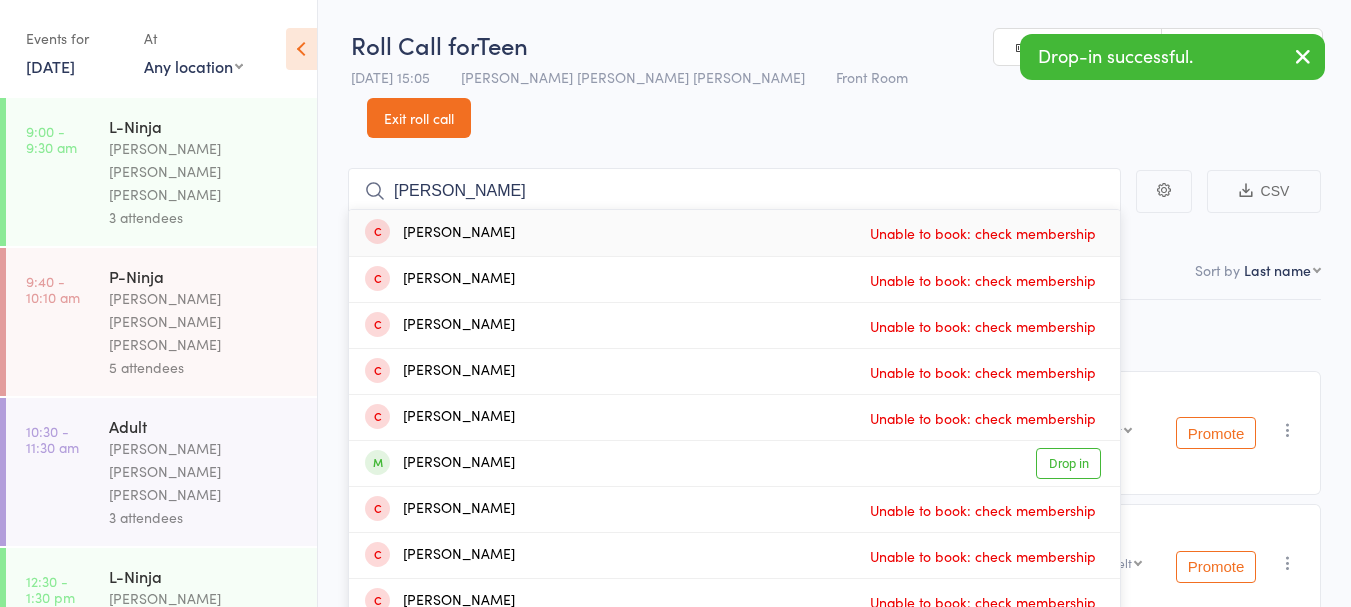 click on "Drop in" at bounding box center [1068, 463] 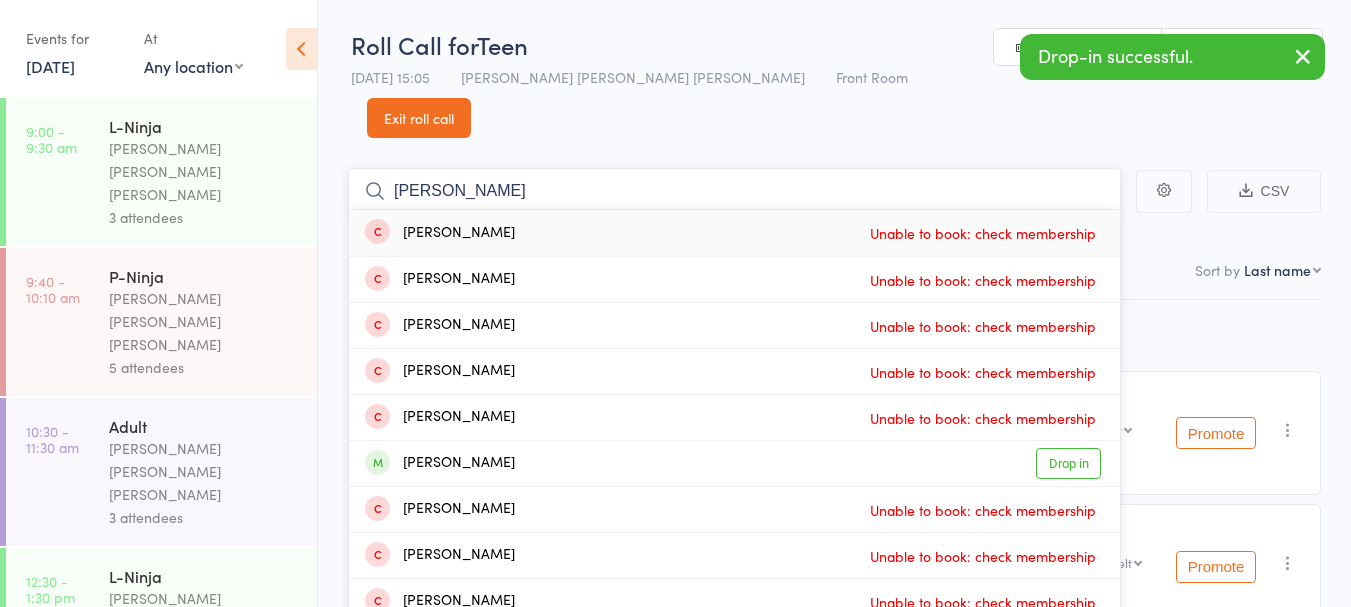 type 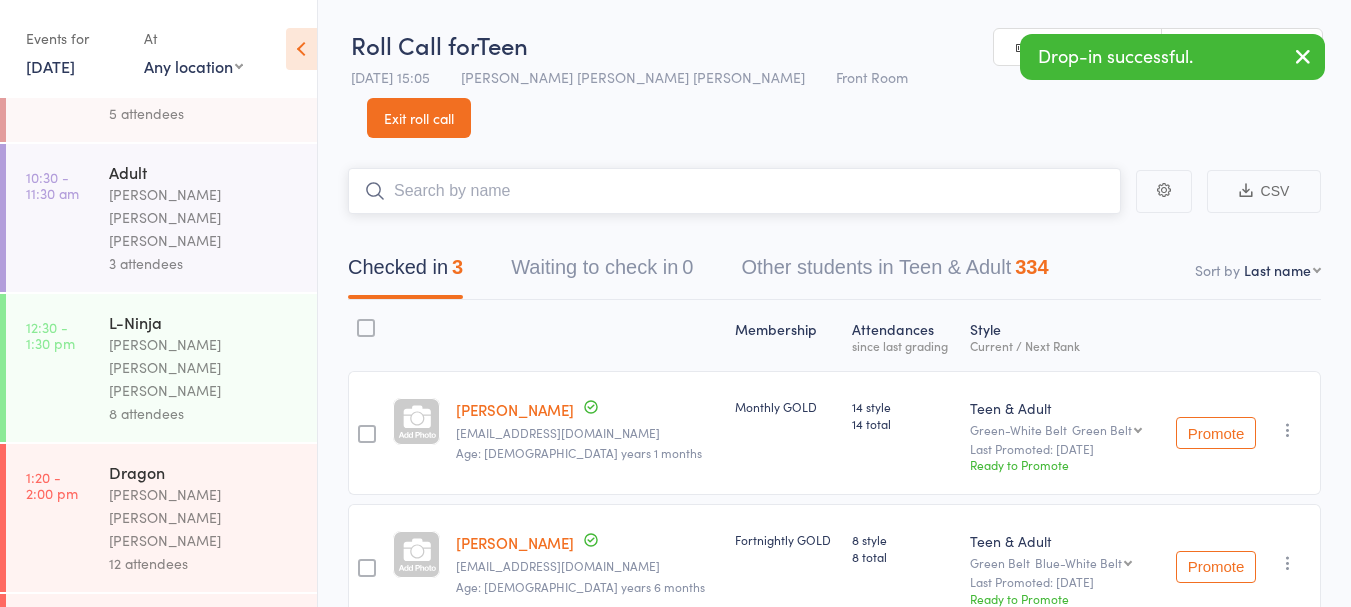 scroll, scrollTop: 323, scrollLeft: 0, axis: vertical 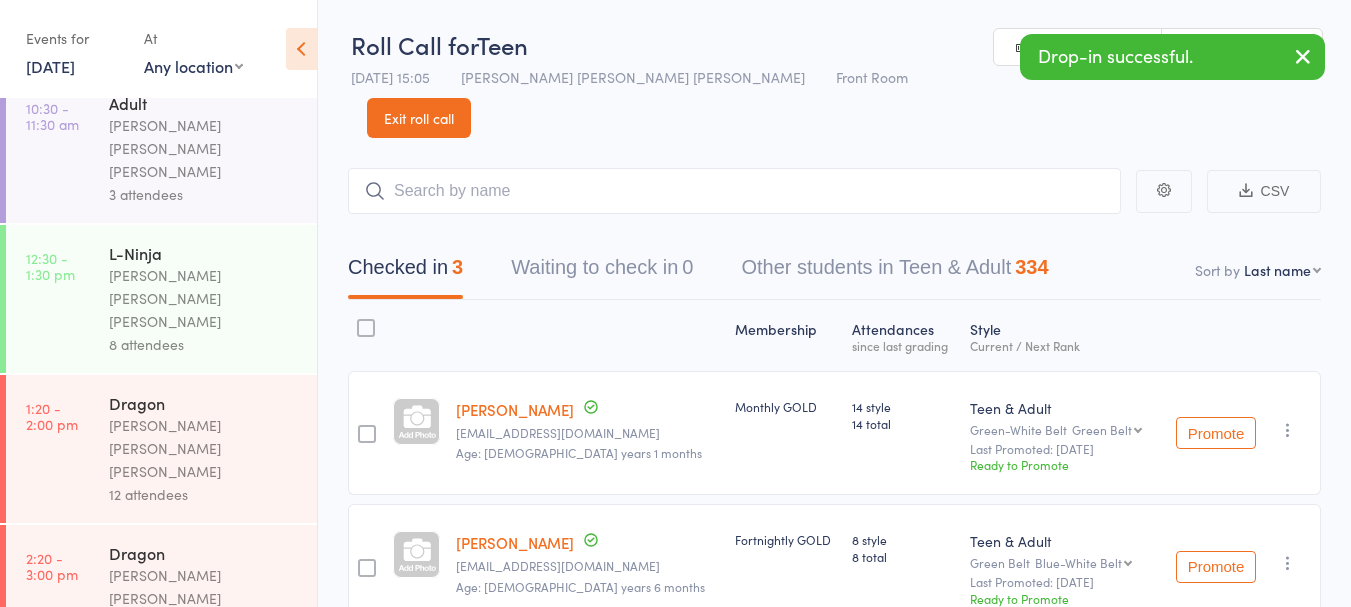 click on "[PERSON_NAME] [PERSON_NAME] [PERSON_NAME]" at bounding box center (204, 598) 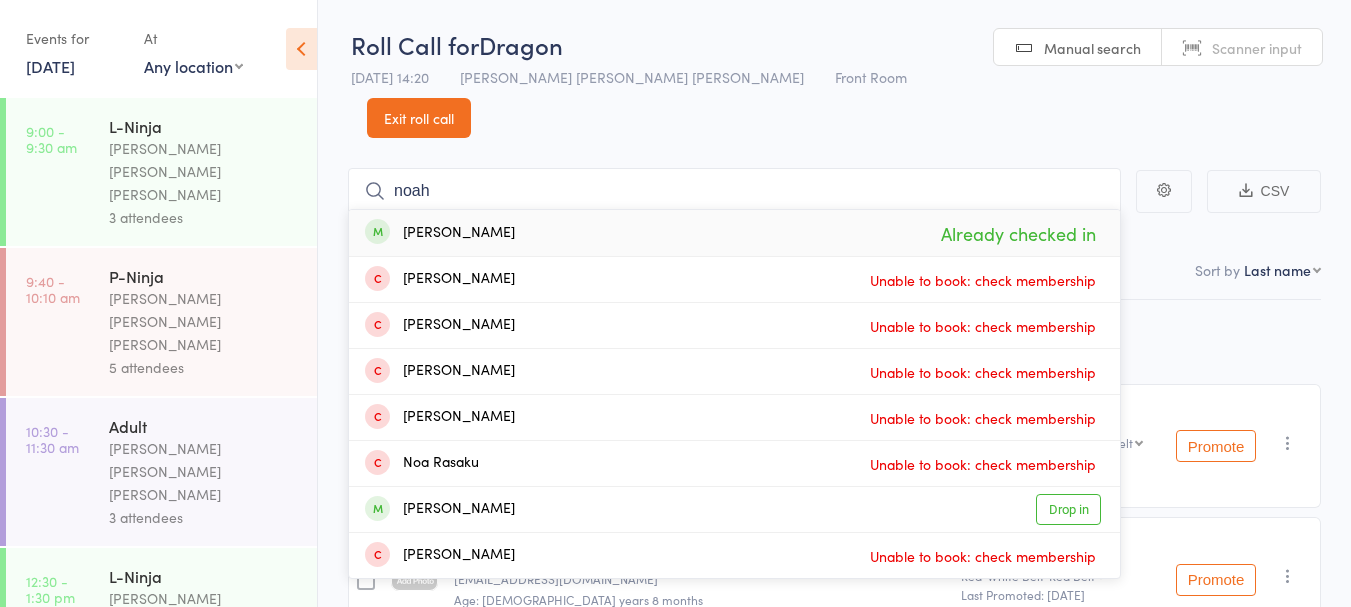 type on "noah" 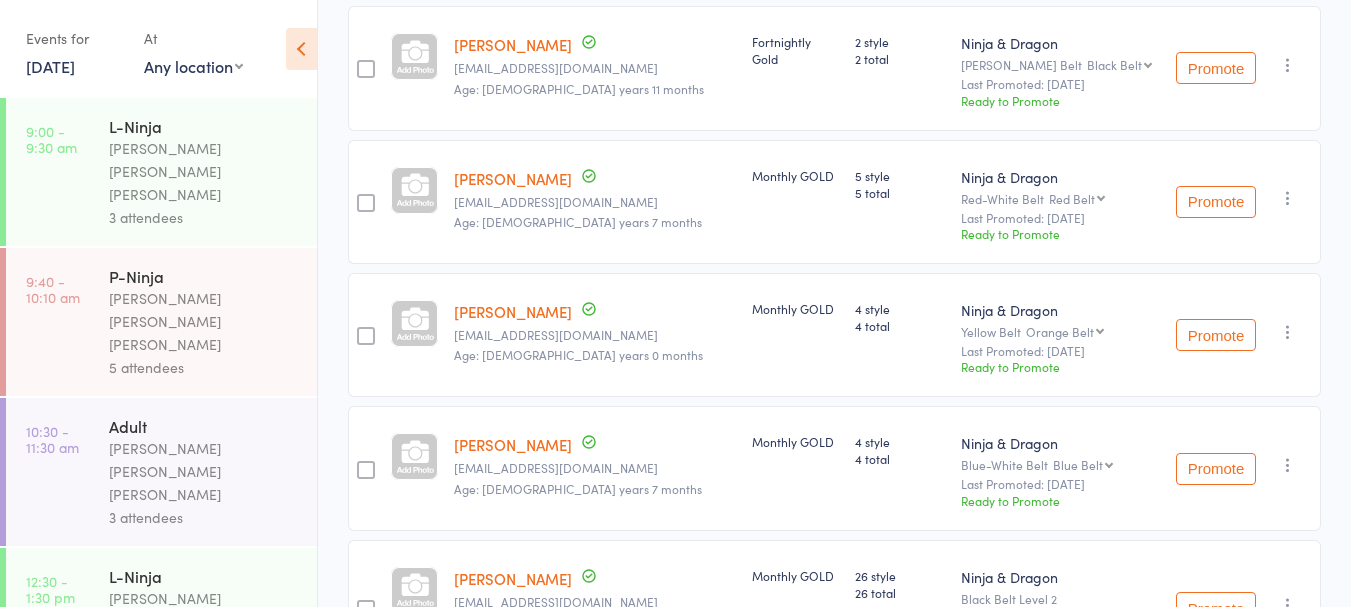 scroll, scrollTop: 1005, scrollLeft: 0, axis: vertical 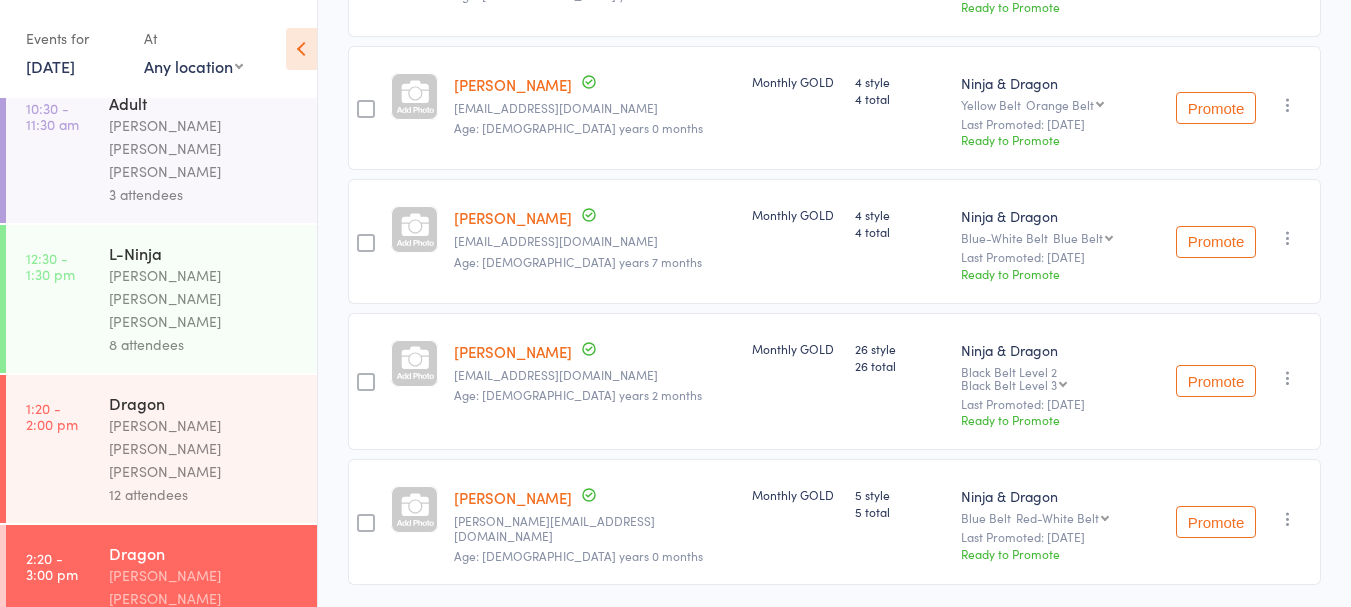 click on "[PERSON_NAME] [PERSON_NAME] [PERSON_NAME]" at bounding box center (204, 748) 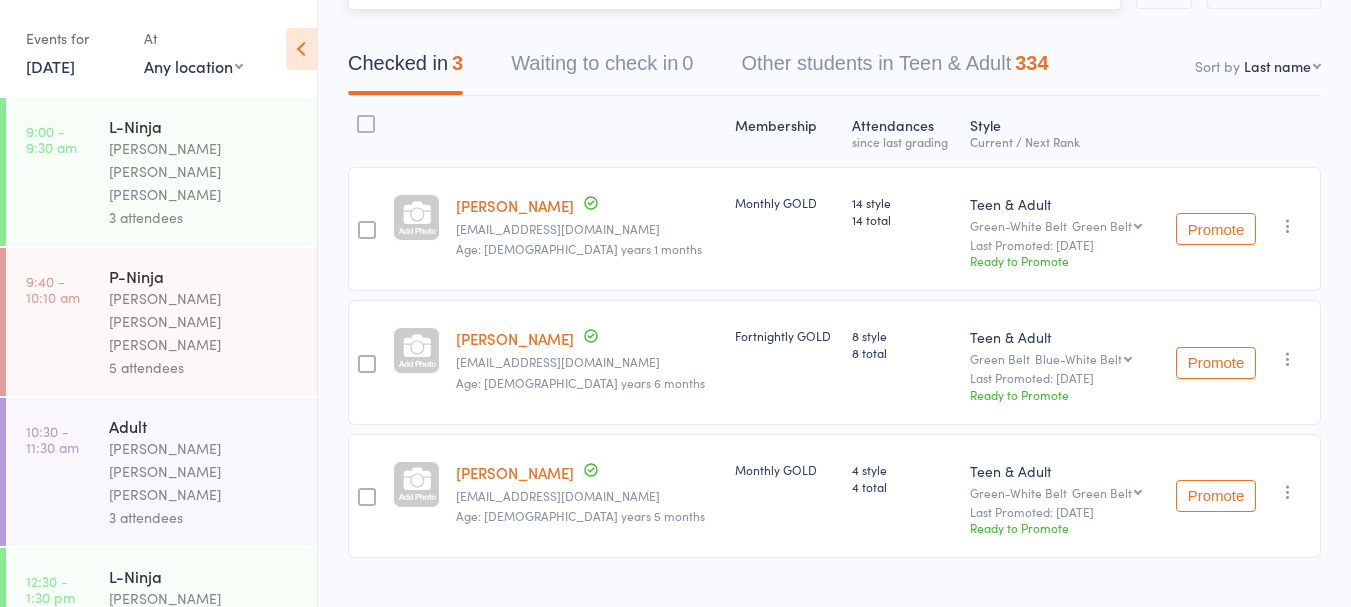 scroll, scrollTop: 142, scrollLeft: 0, axis: vertical 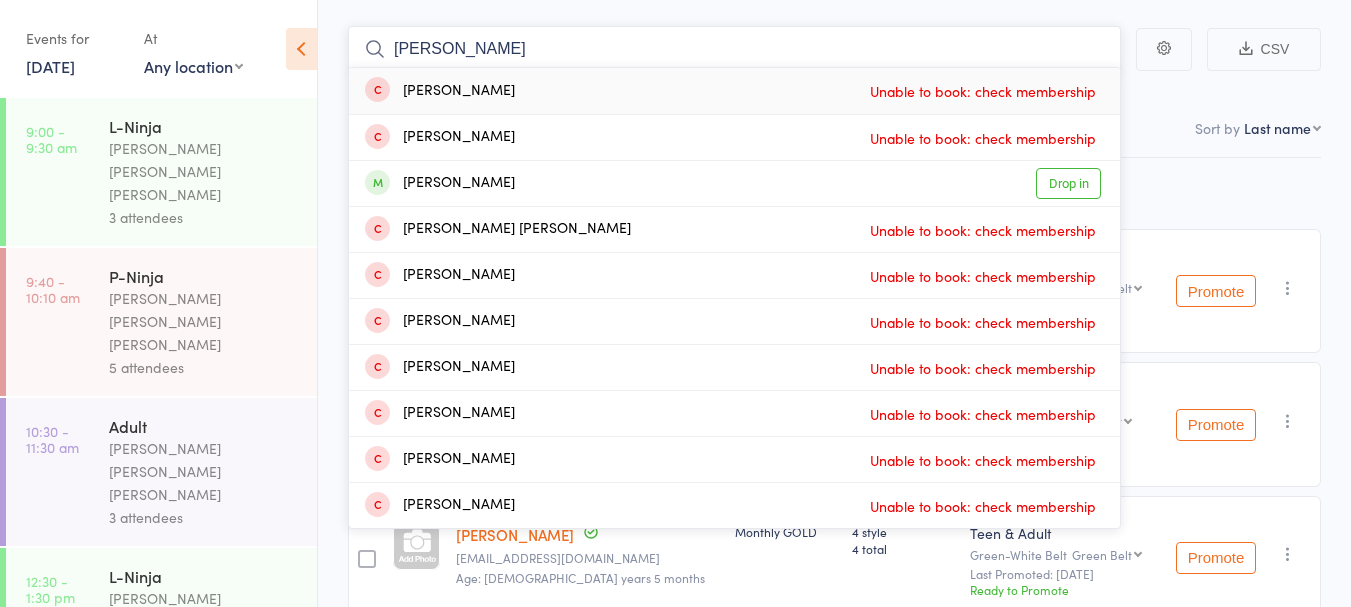 type on "[PERSON_NAME]" 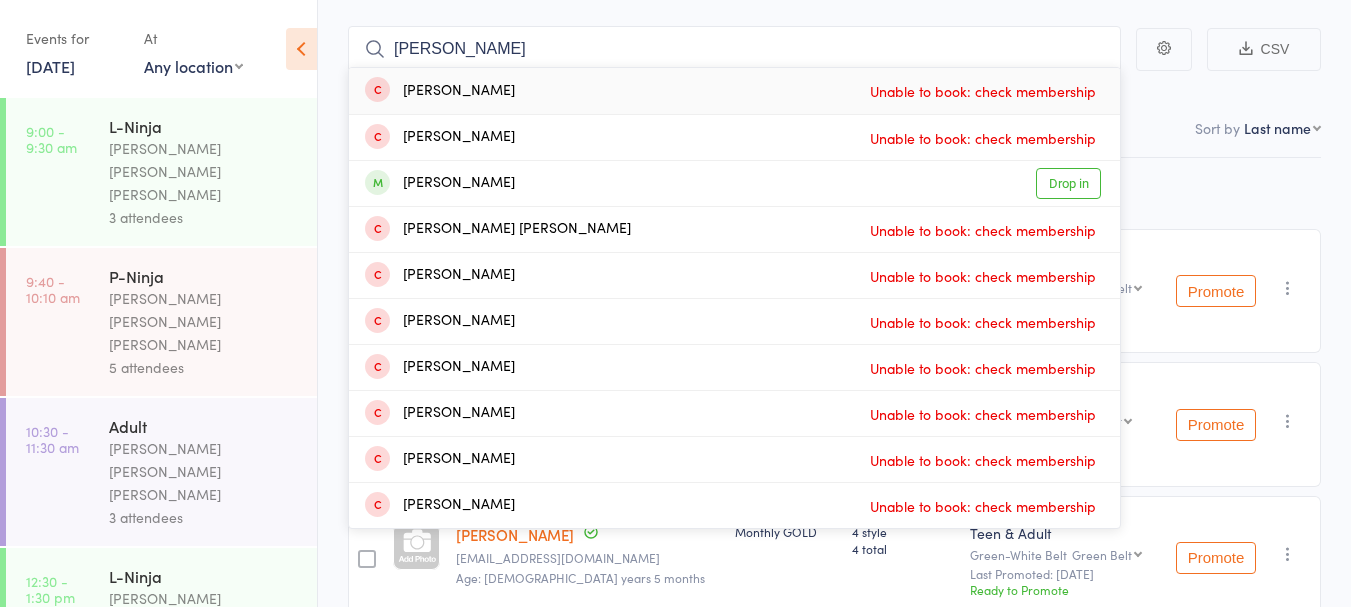 click on "Drop in" at bounding box center [1068, 183] 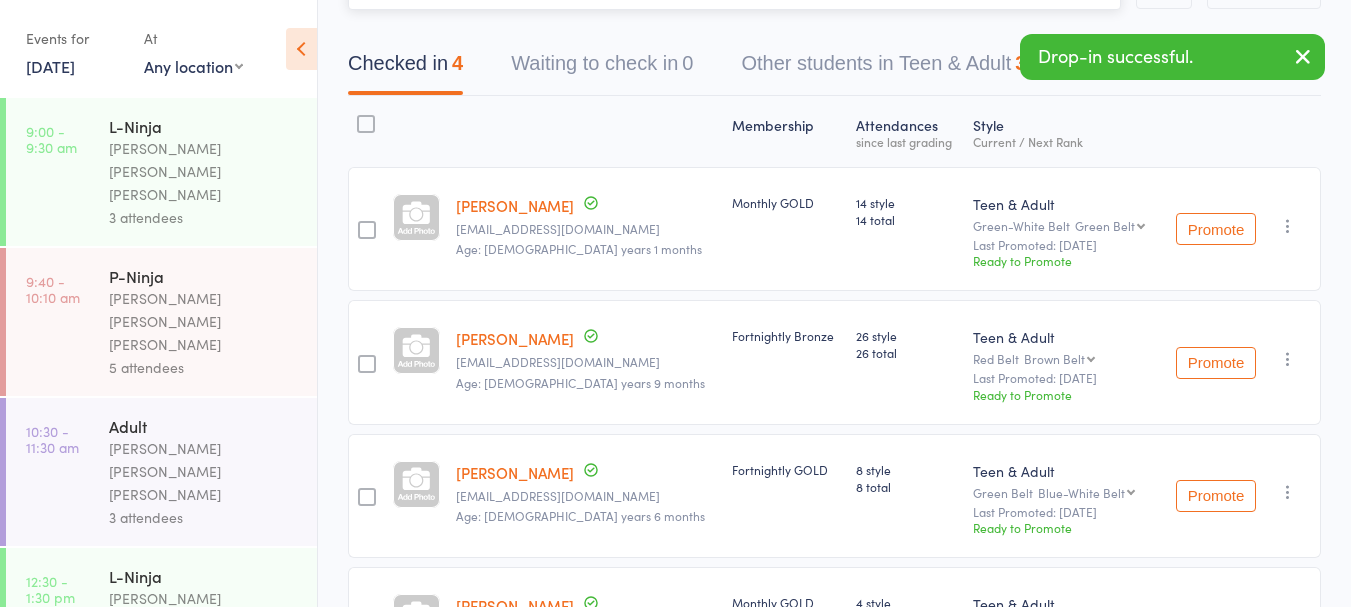 scroll, scrollTop: 338, scrollLeft: 0, axis: vertical 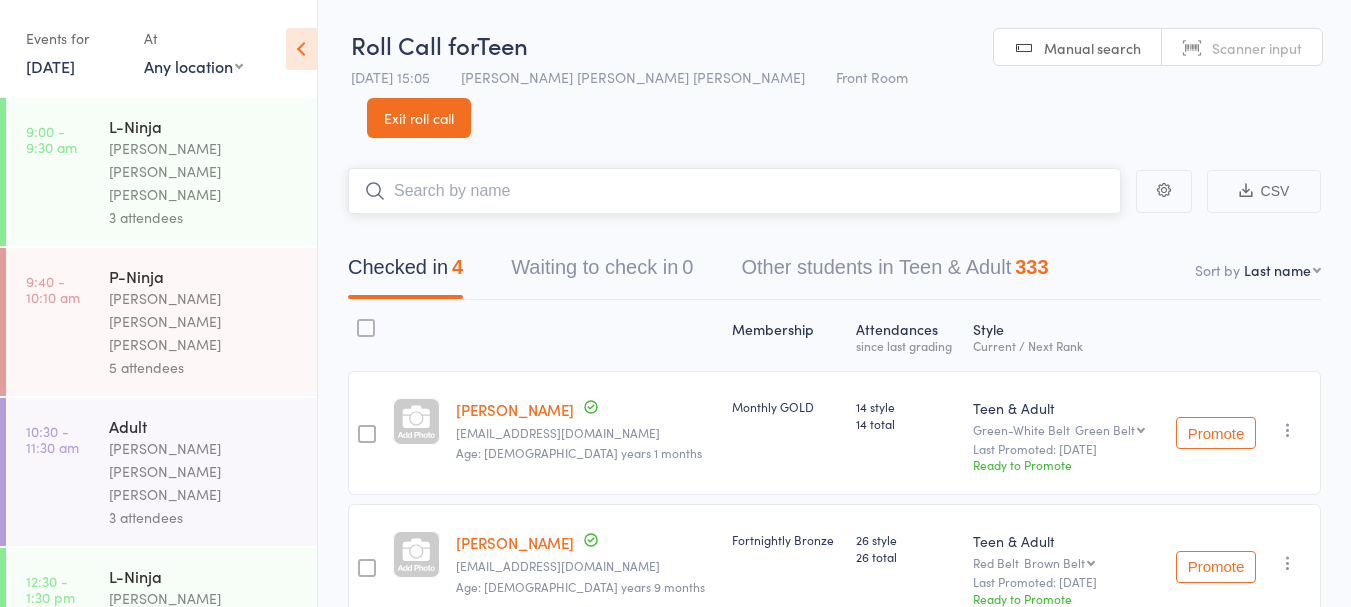 click at bounding box center (734, 191) 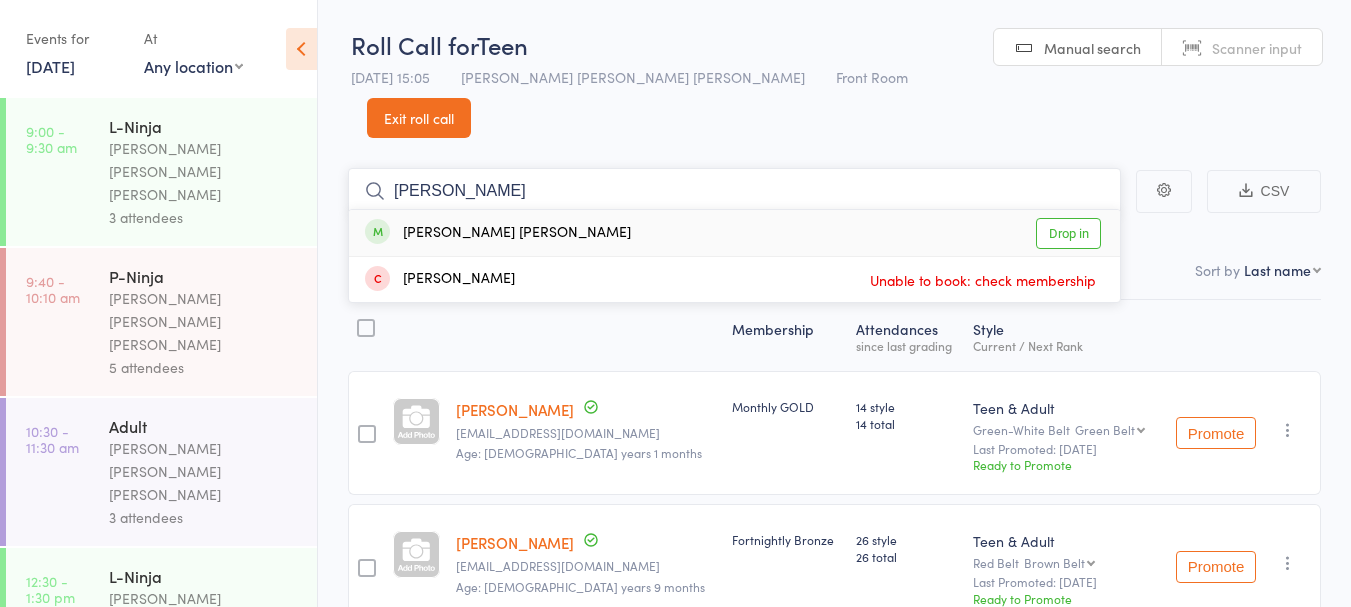 type on "[PERSON_NAME]" 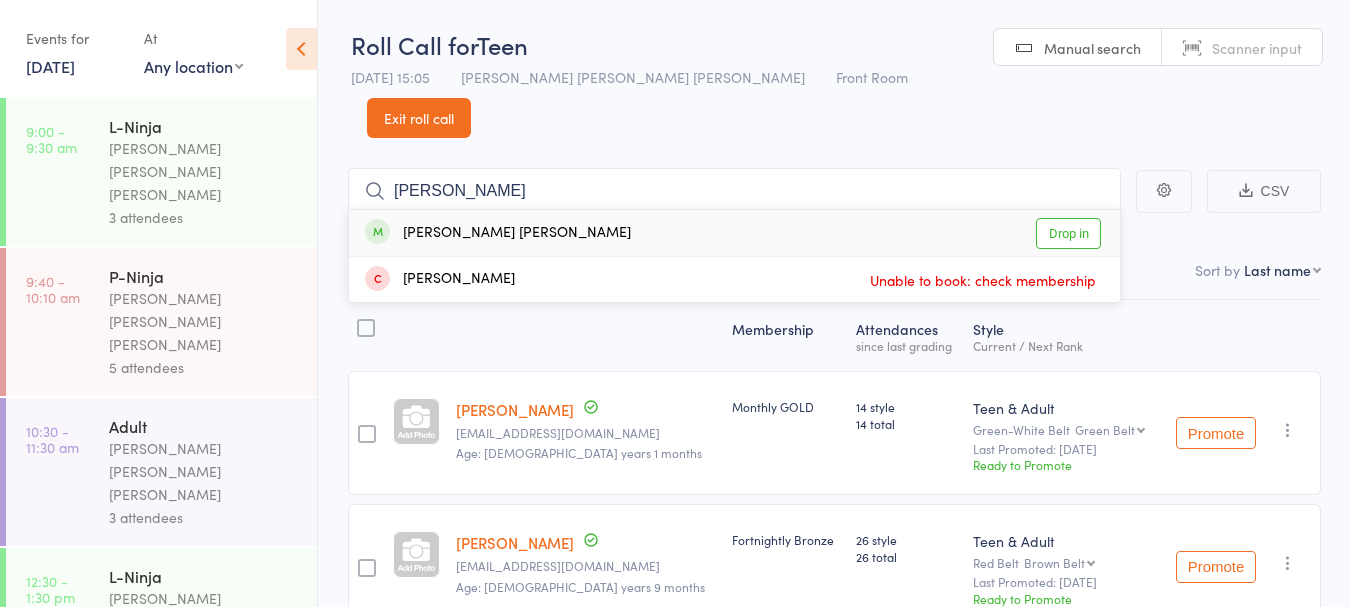 click on "Drop in" at bounding box center (1068, 233) 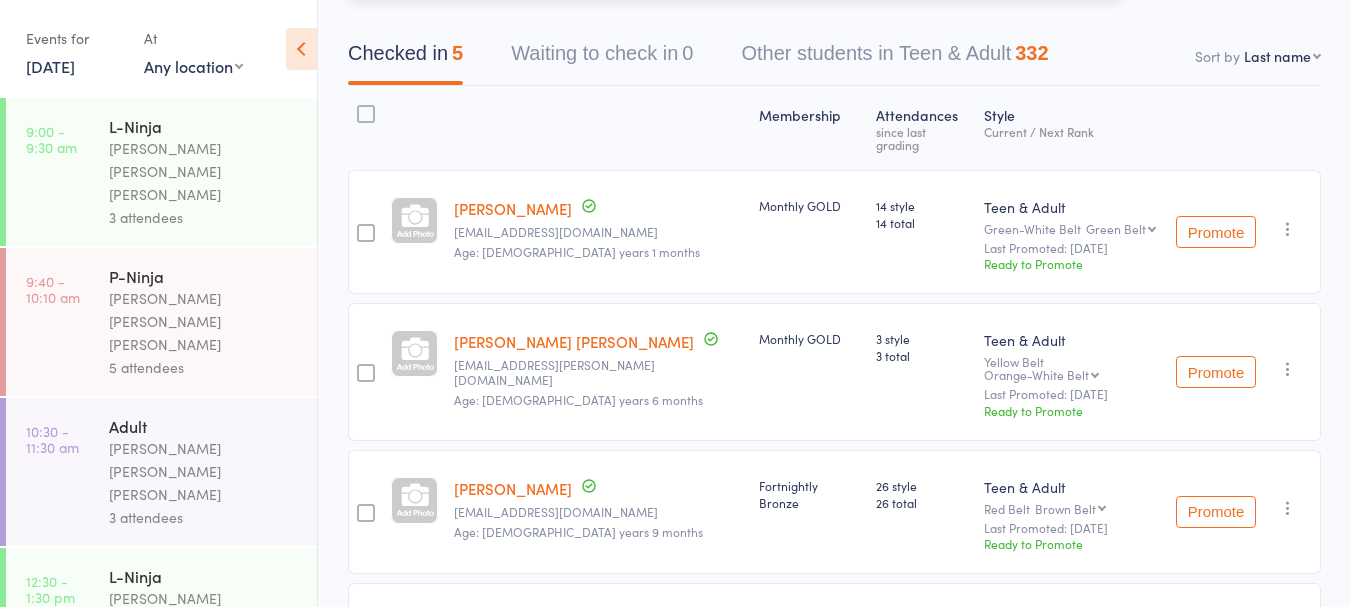scroll, scrollTop: 0, scrollLeft: 0, axis: both 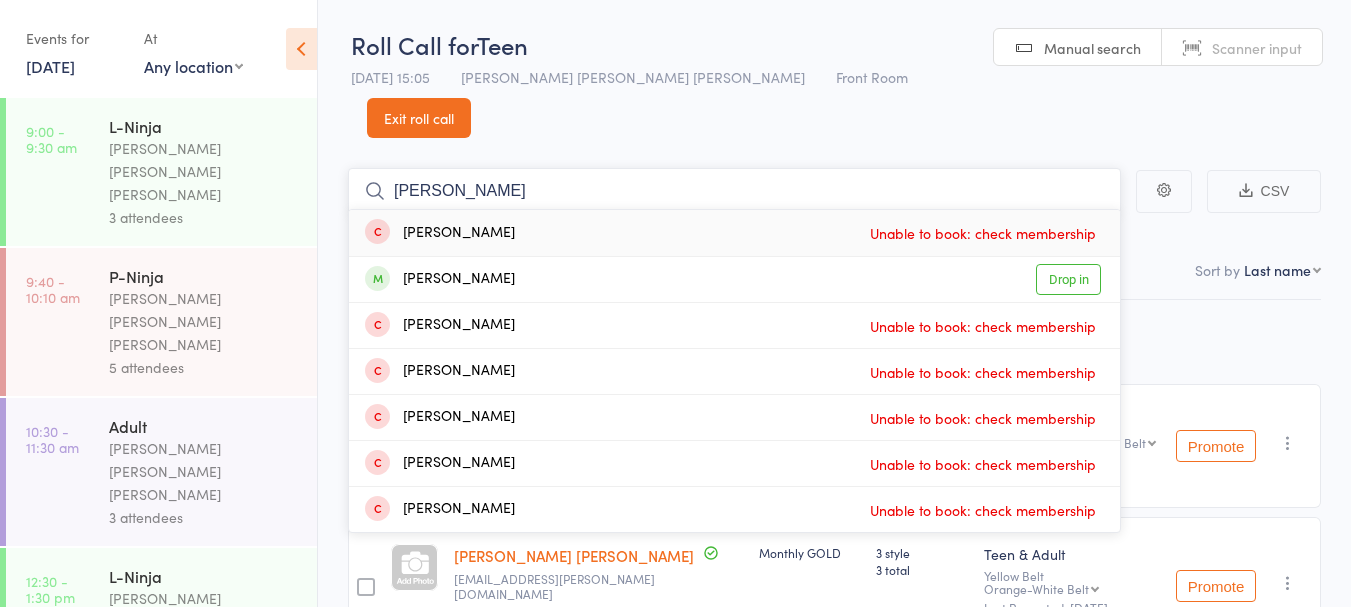 type on "[PERSON_NAME]" 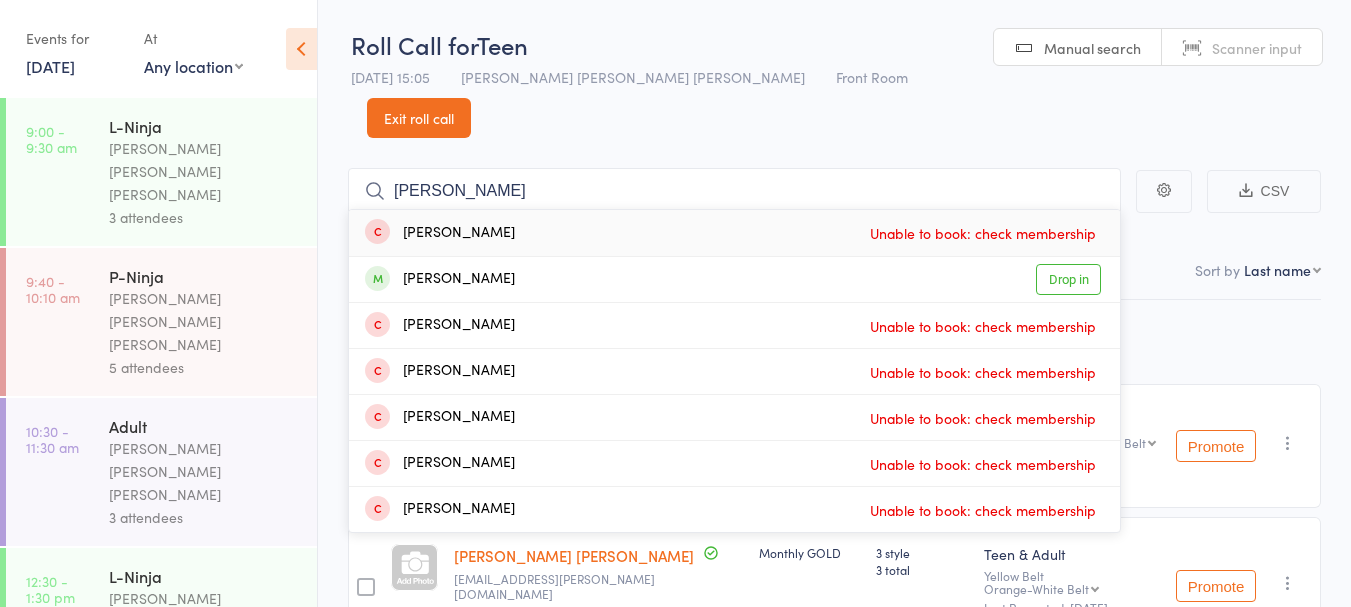 click on "Drop in" at bounding box center (1068, 279) 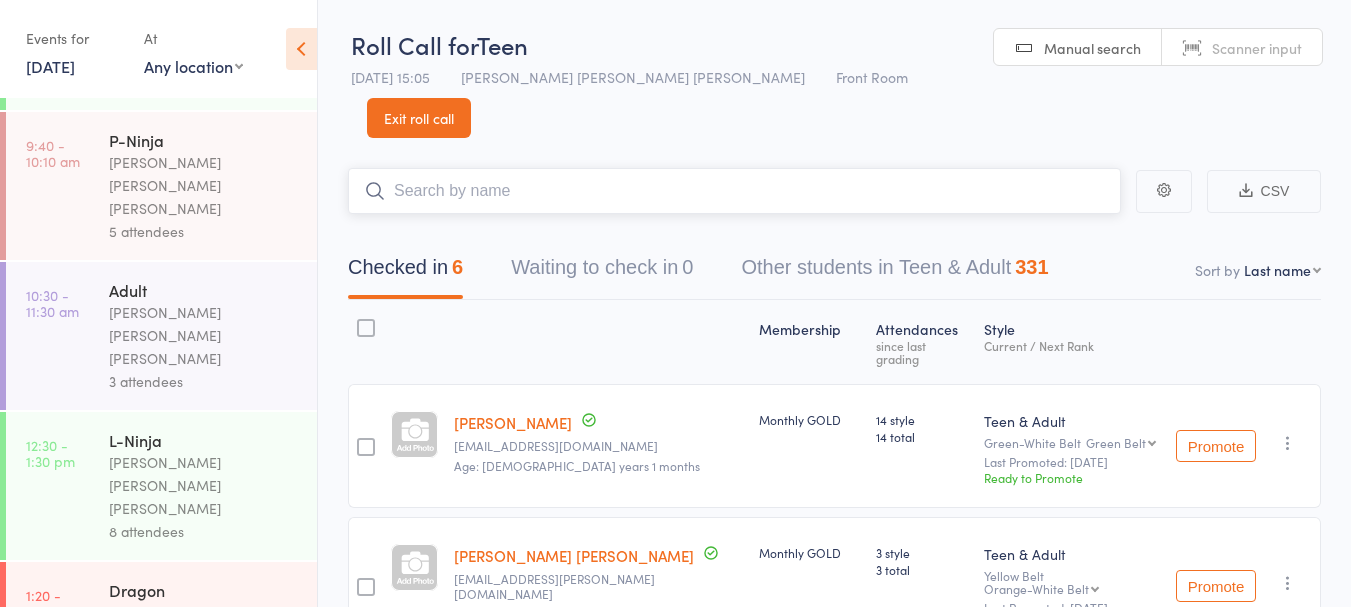 scroll, scrollTop: 323, scrollLeft: 0, axis: vertical 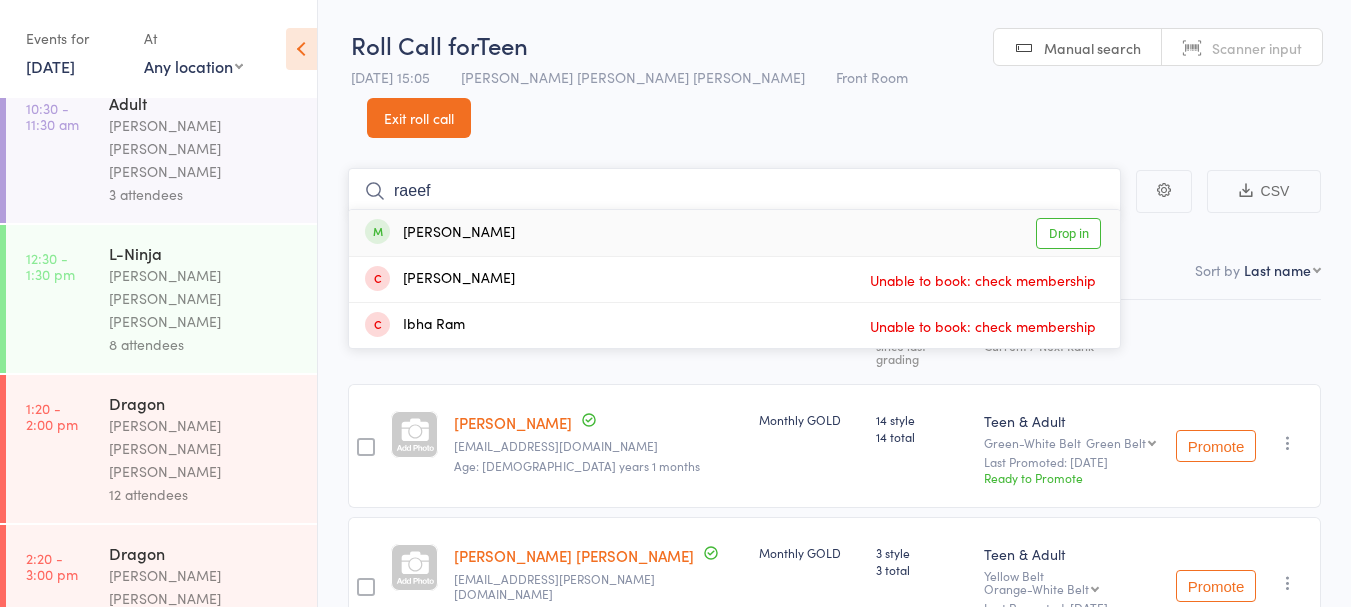 type on "raeef" 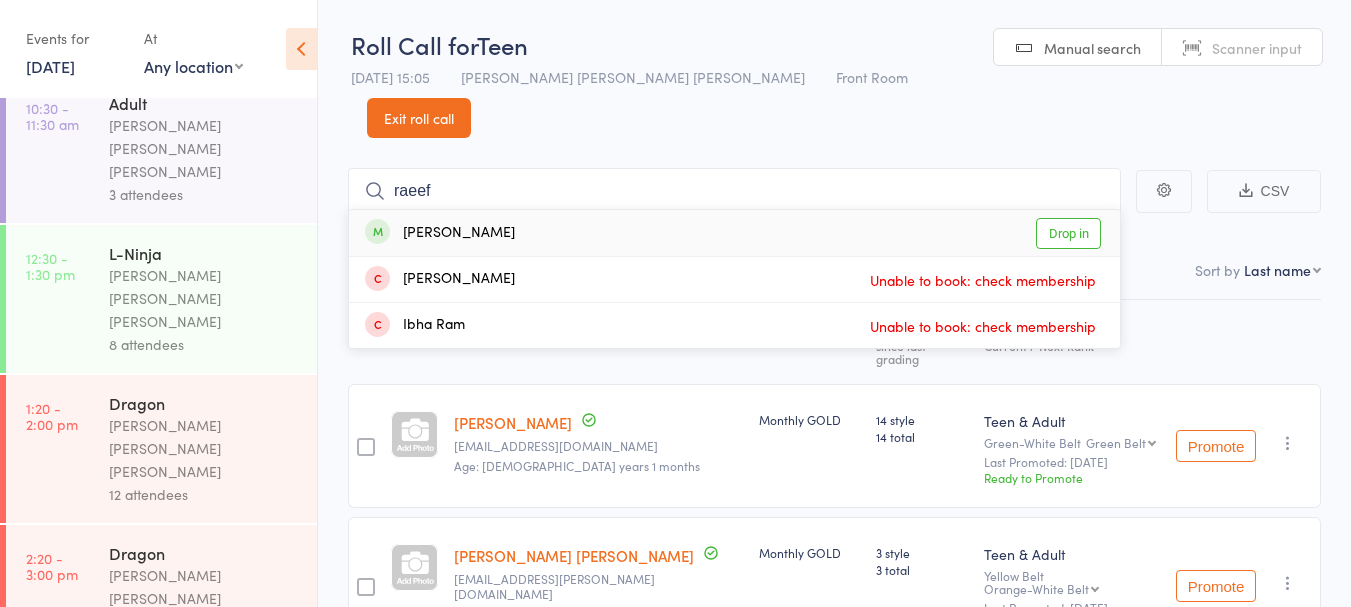 click on "Drop in" at bounding box center [1068, 233] 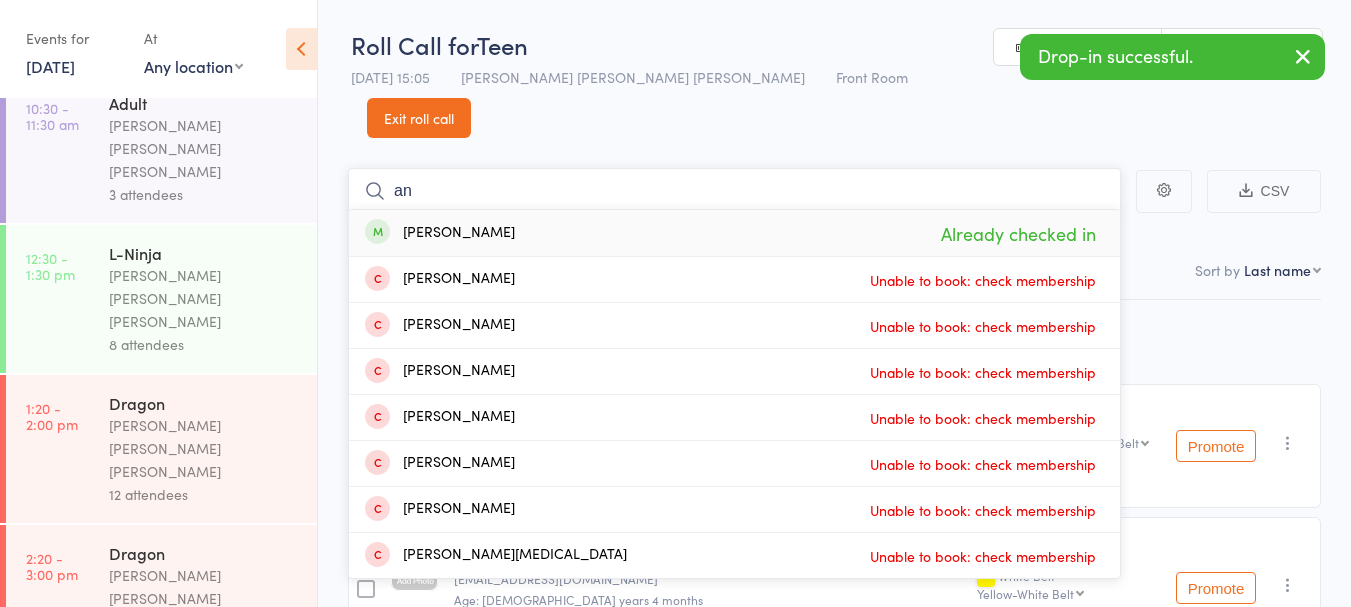 type on "a" 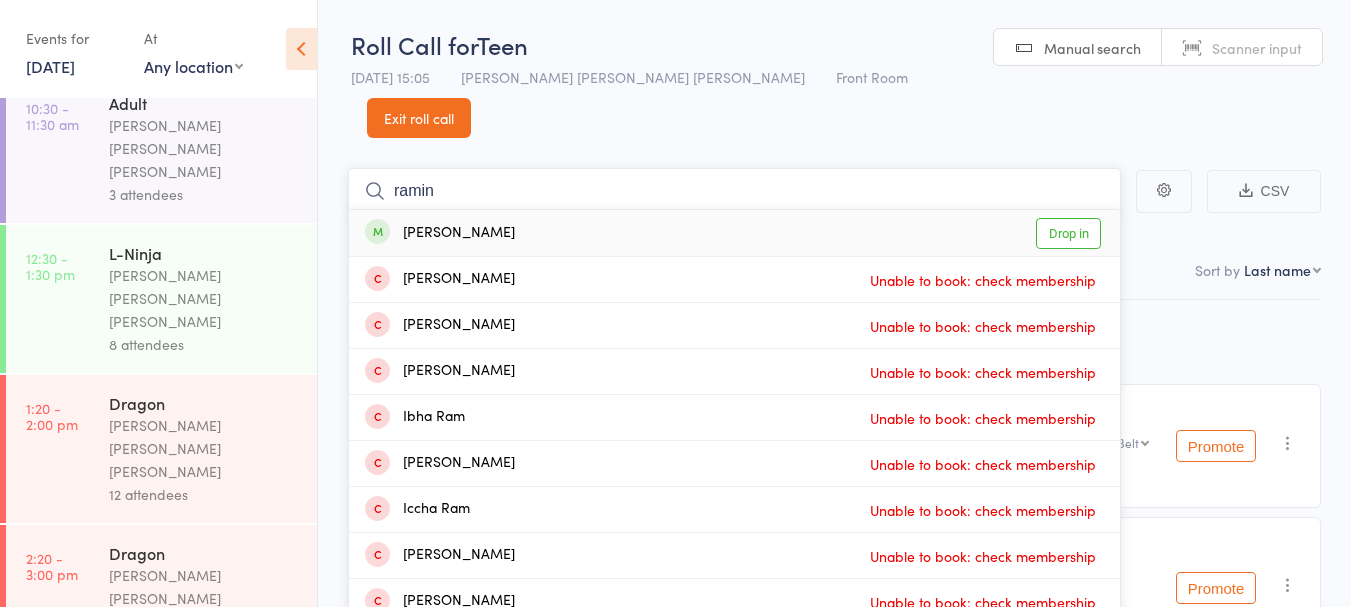 type on "ramin" 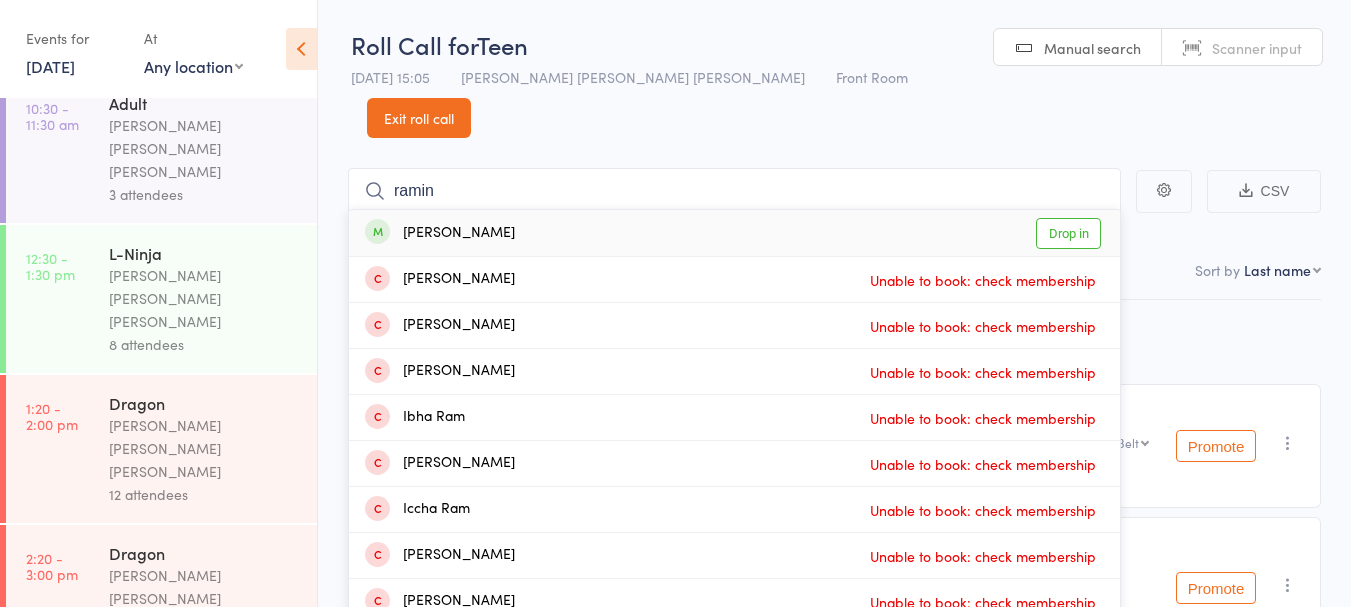 click on "Drop in" at bounding box center (1068, 233) 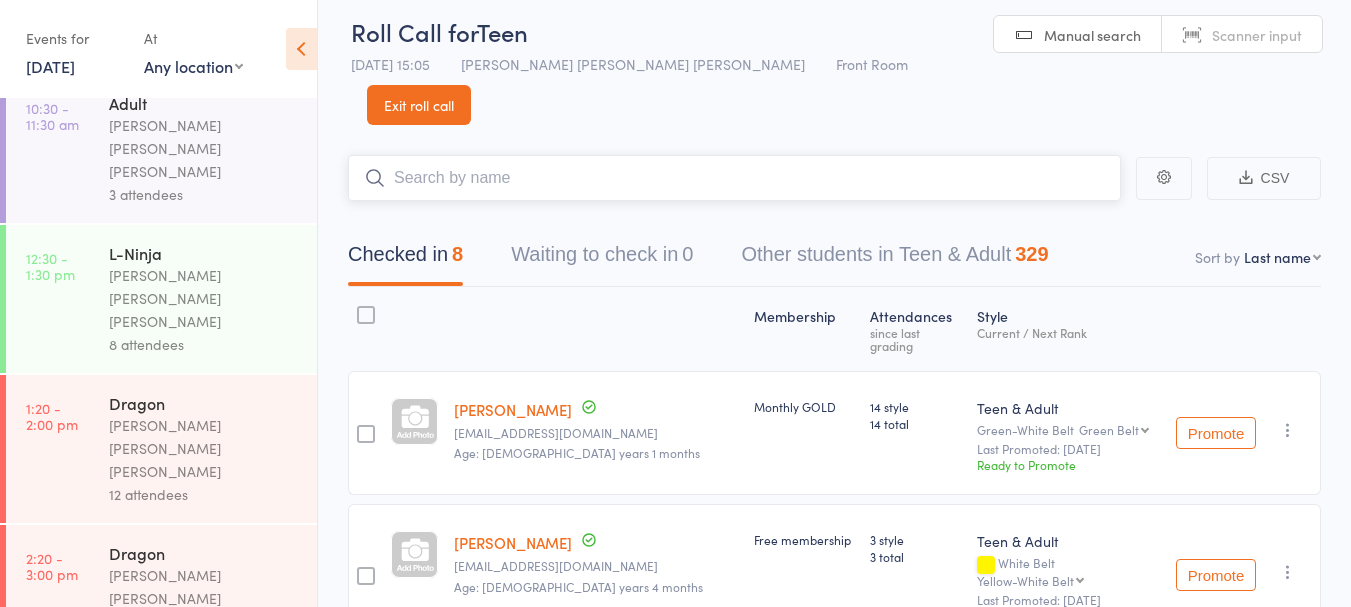 scroll, scrollTop: 0, scrollLeft: 0, axis: both 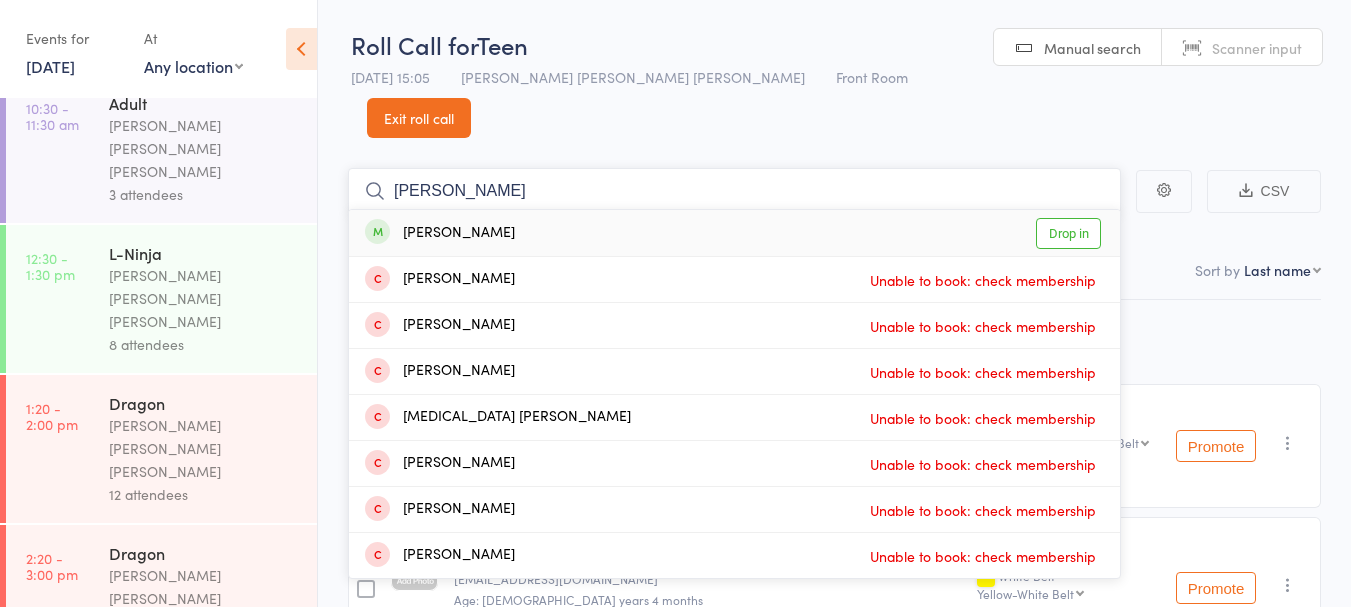 type on "[PERSON_NAME]" 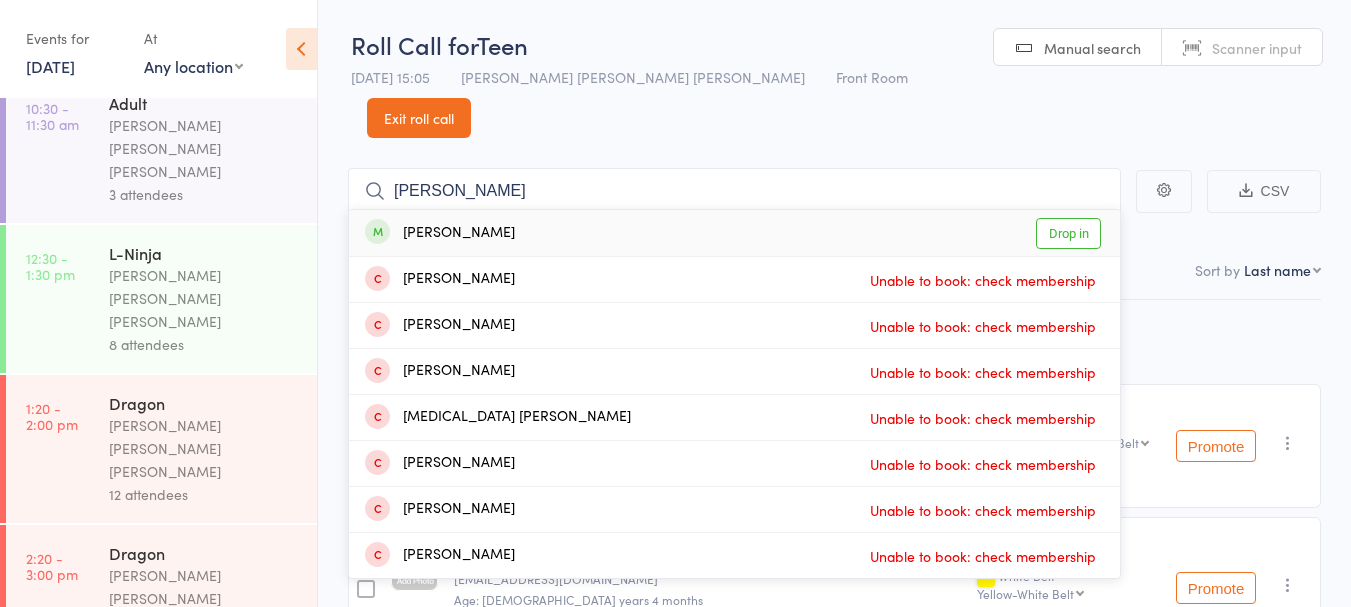 click on "[PERSON_NAME] Drop in" at bounding box center (734, 233) 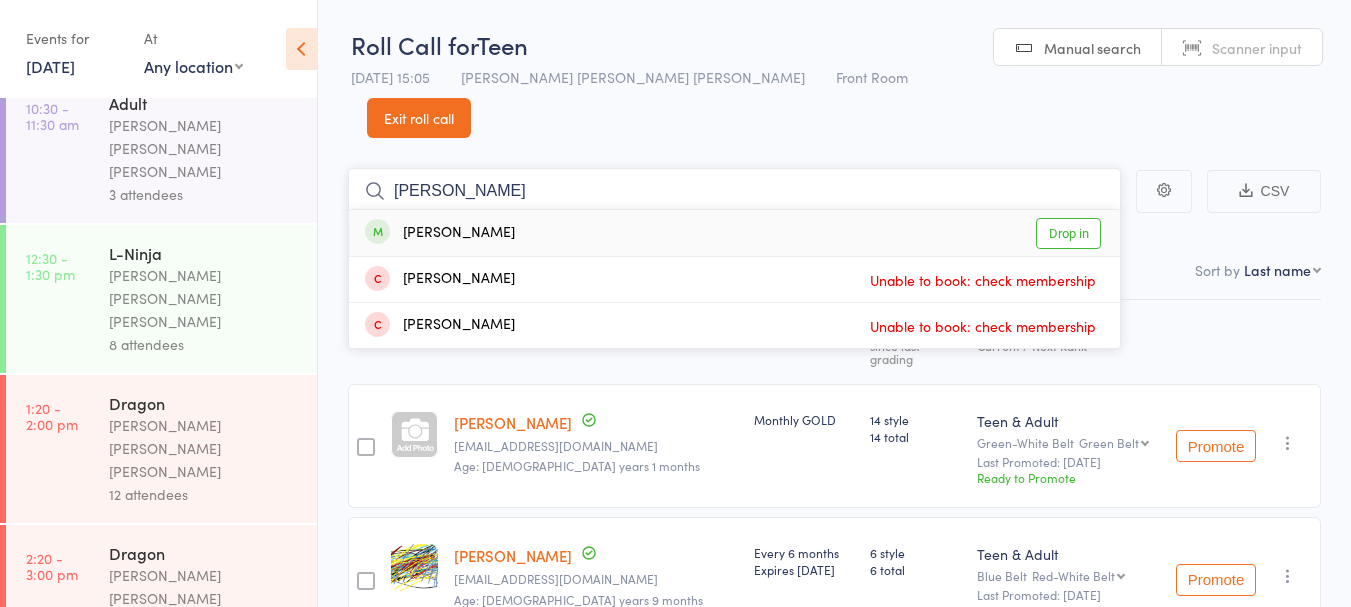 type on "[PERSON_NAME]" 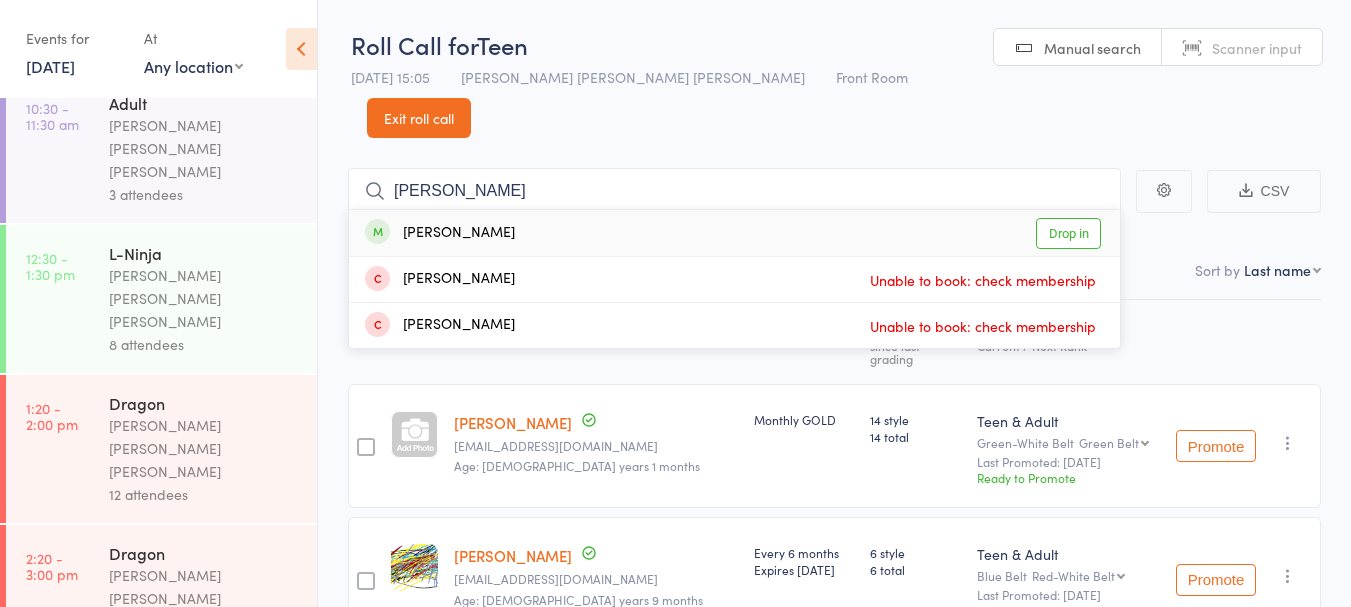 click on "[PERSON_NAME] Unable to book: check membership" at bounding box center (734, 279) 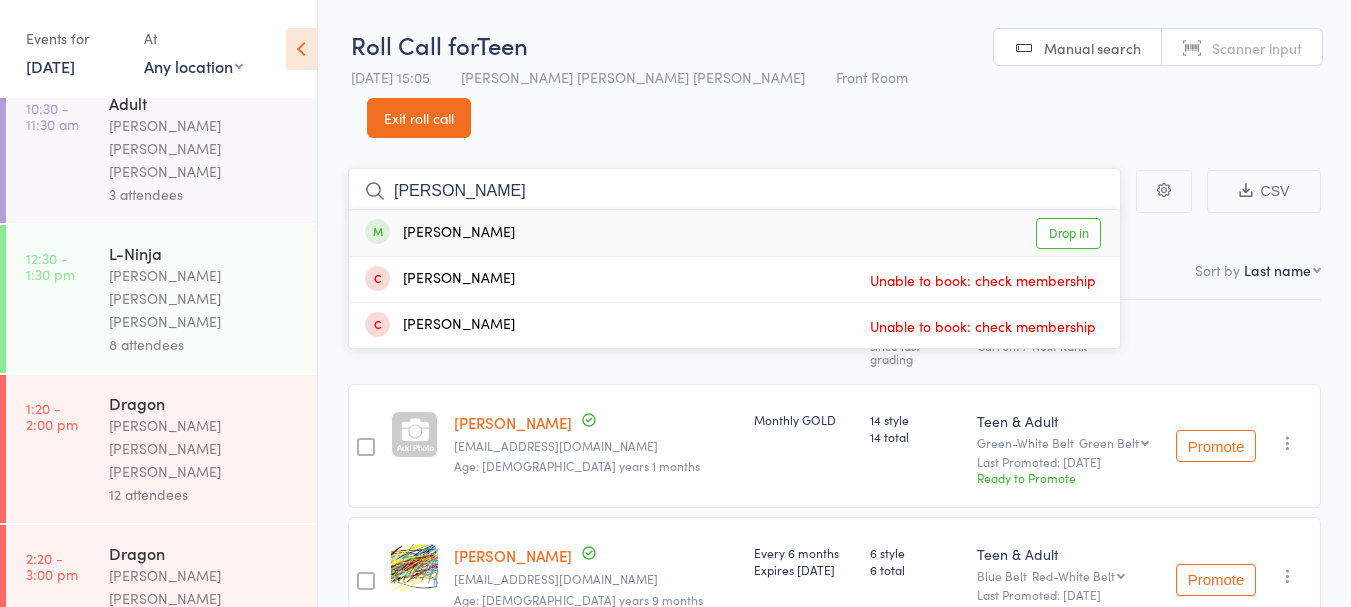 type on "[PERSON_NAME]" 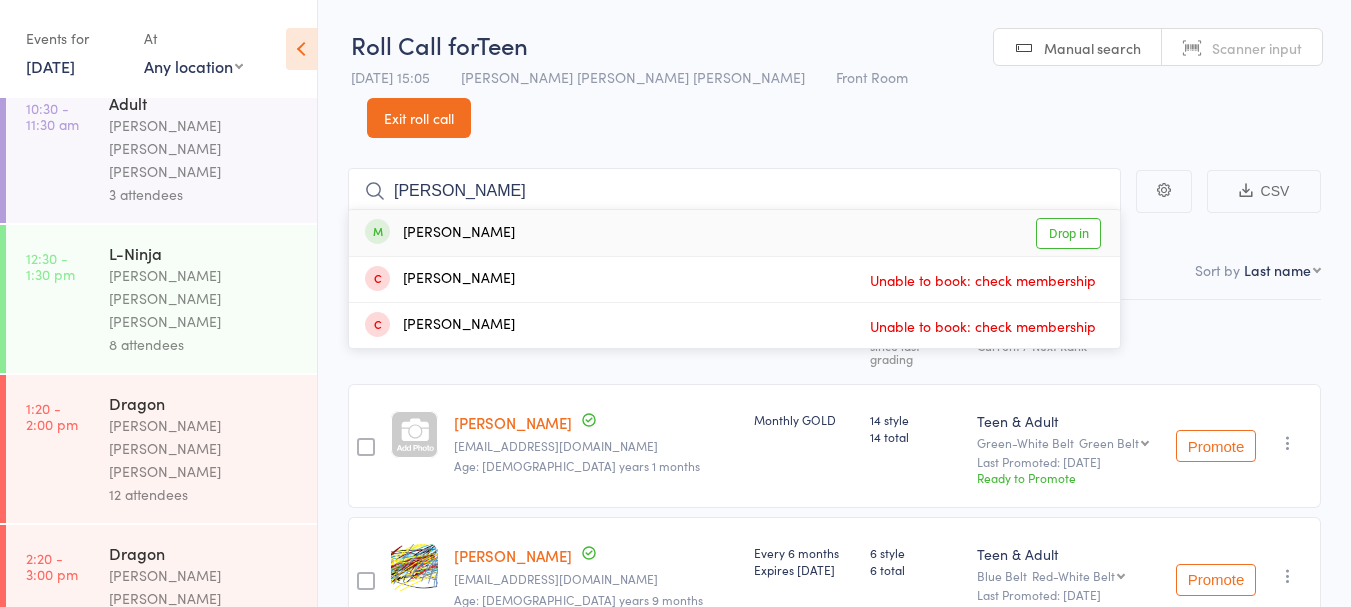 click on "Dhruvikha [PERSON_NAME] Drop in" at bounding box center (734, 233) 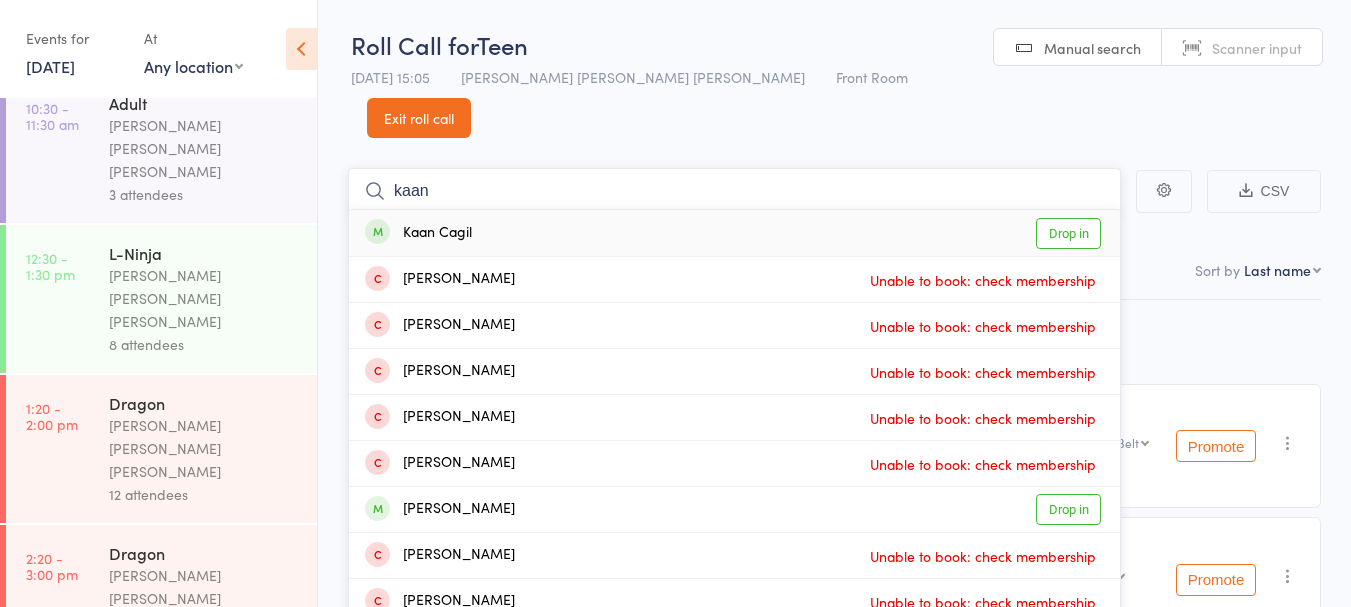 type on "kaan" 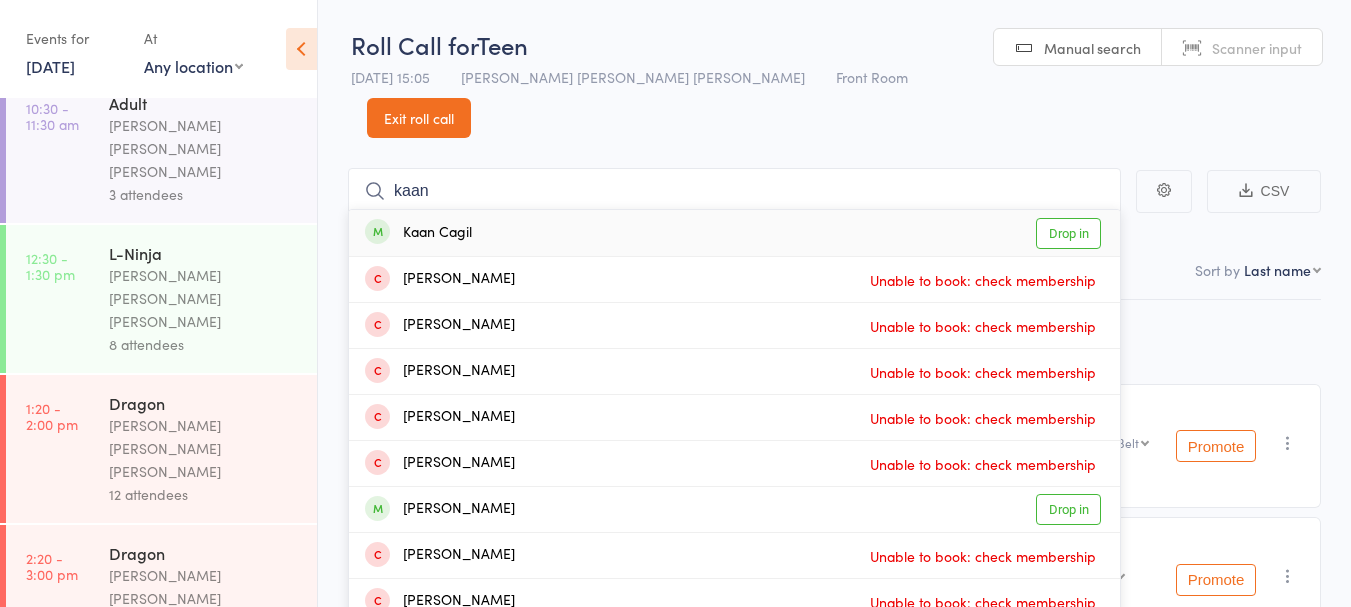 click on "Kaan Cagil Drop in" at bounding box center [734, 233] 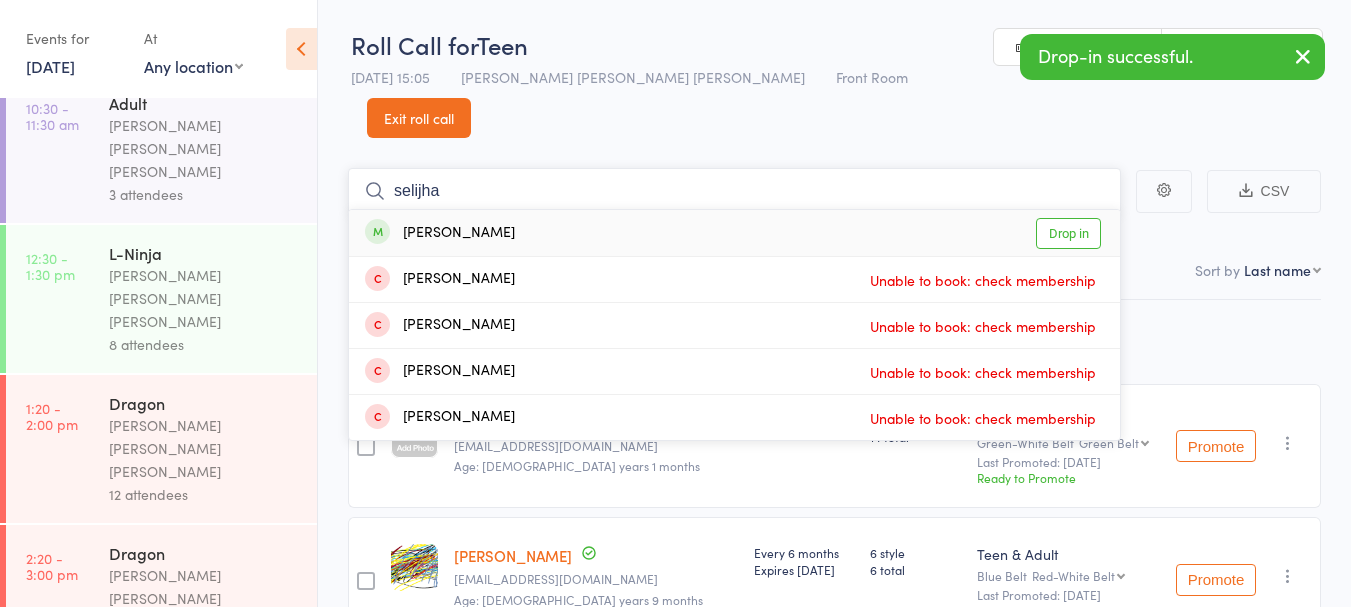 type on "selijha" 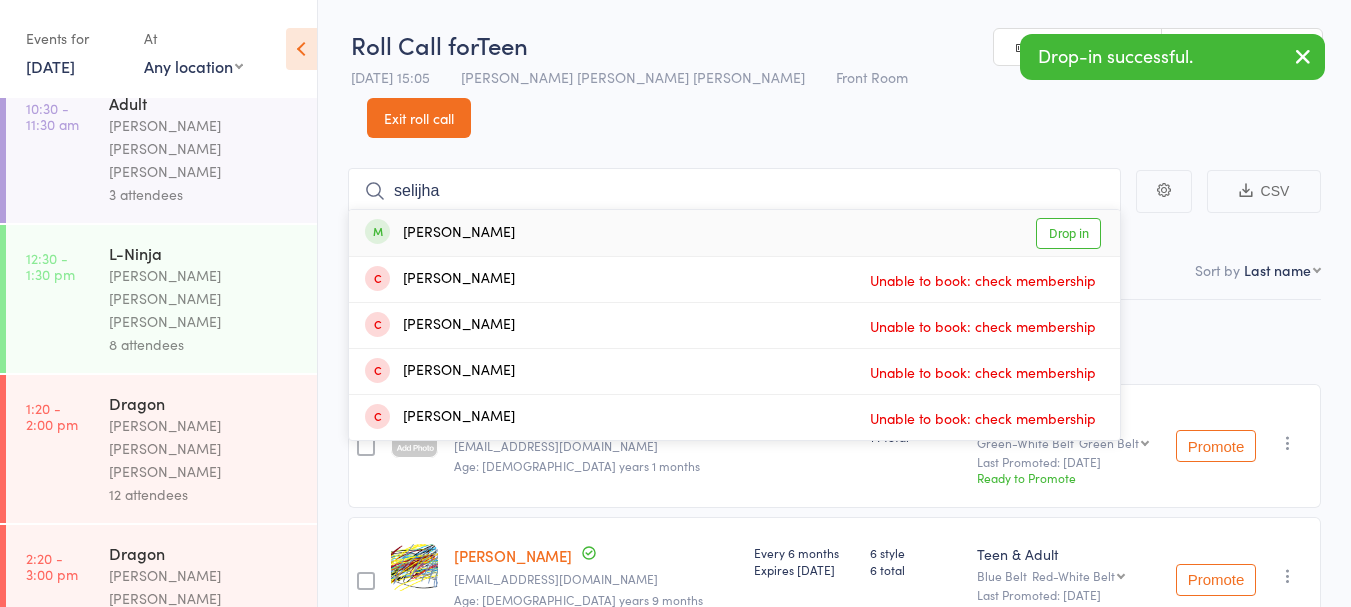 click on "[PERSON_NAME] Drop in" at bounding box center (734, 233) 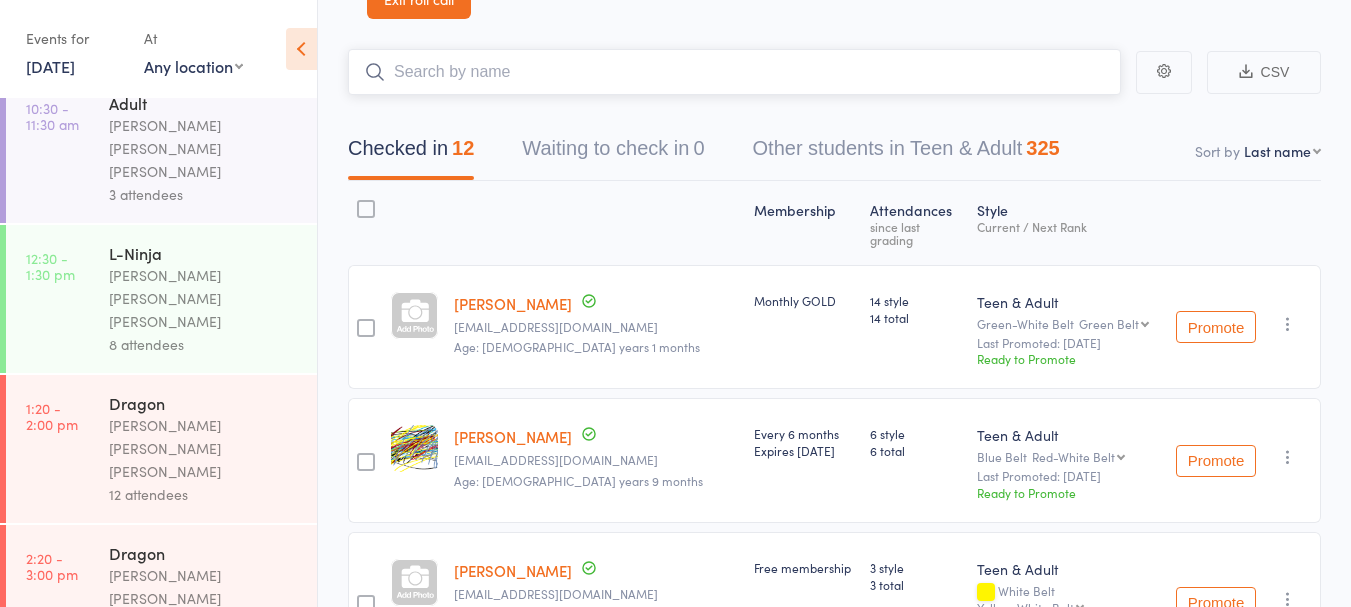 scroll, scrollTop: 0, scrollLeft: 0, axis: both 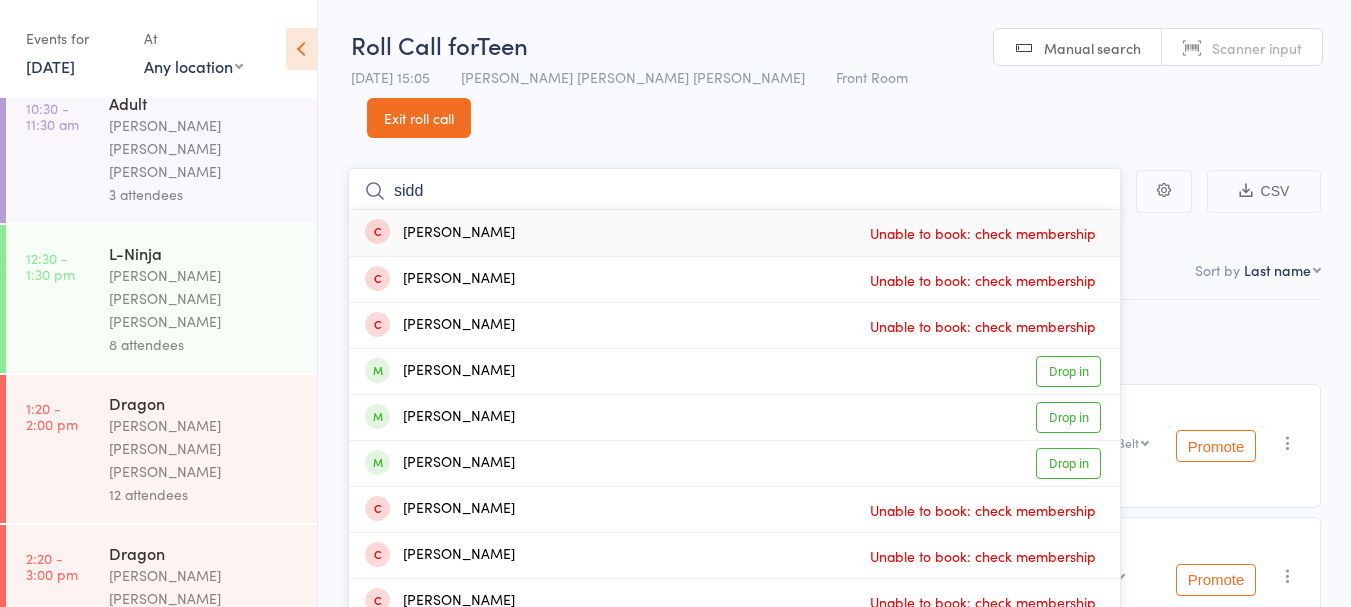 type on "sidd" 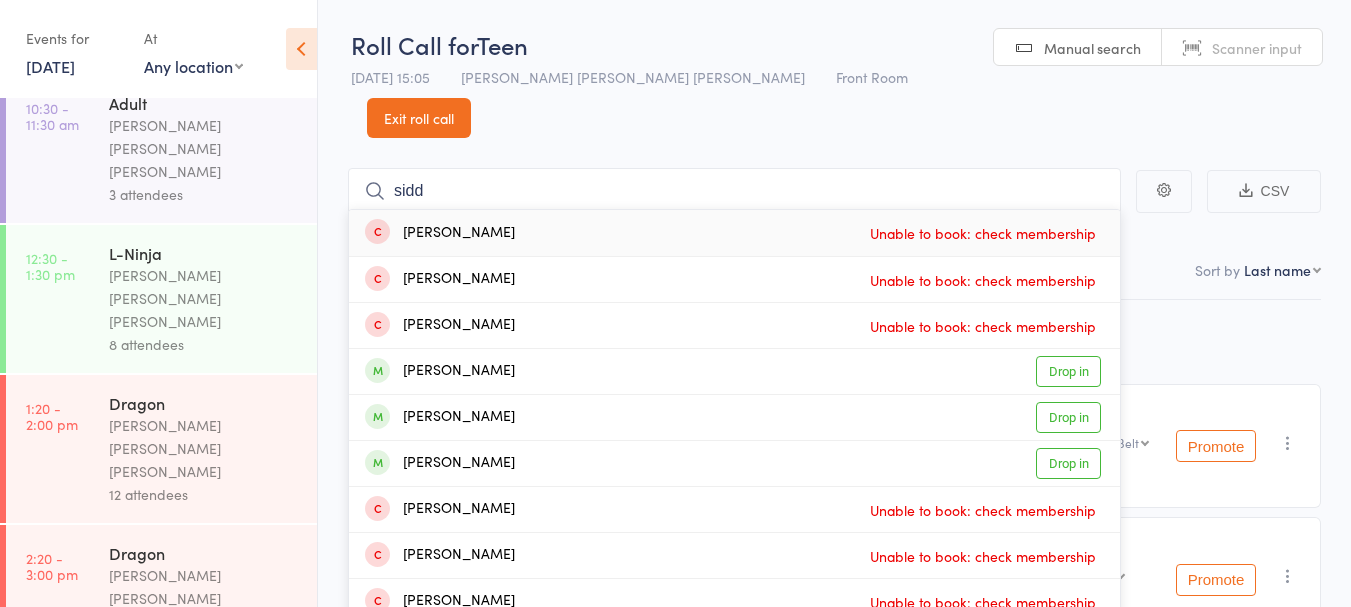 click on "[PERSON_NAME] Drop in" at bounding box center (734, 417) 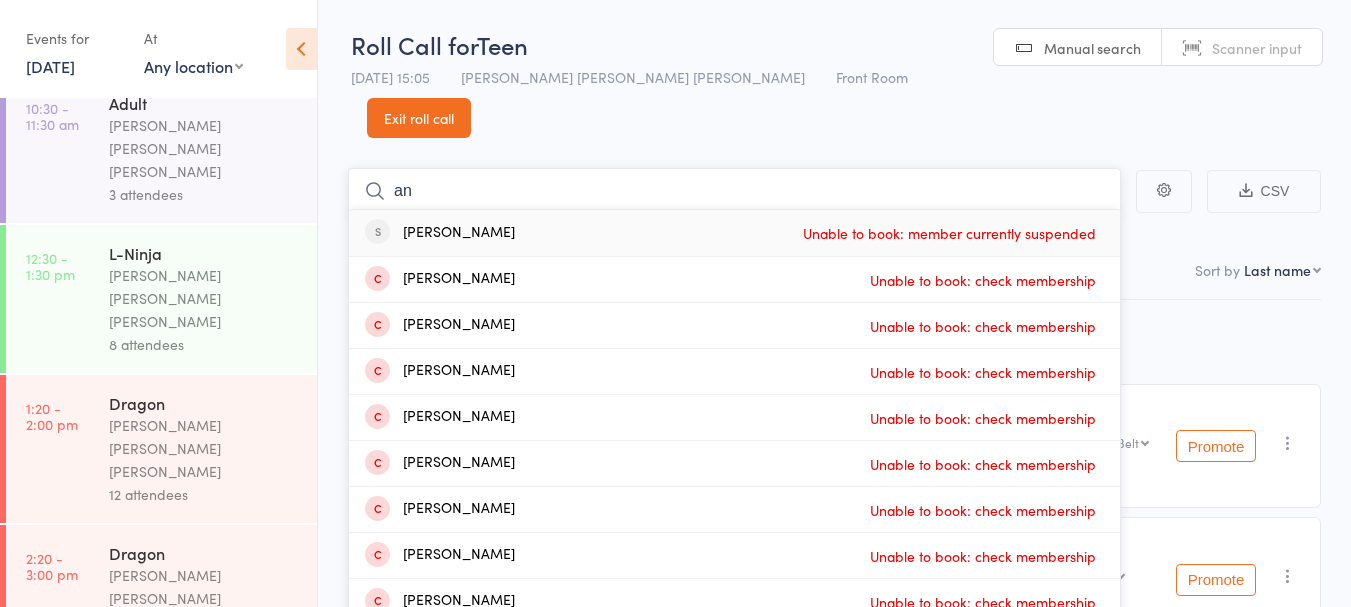type on "a" 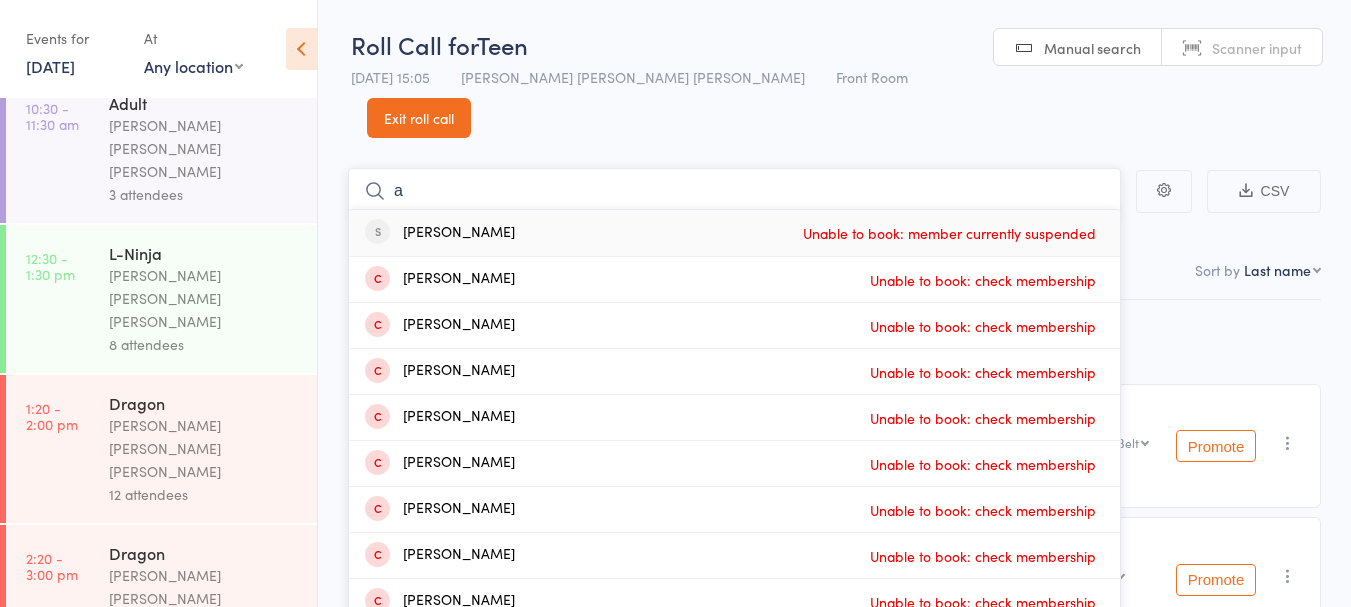 type 